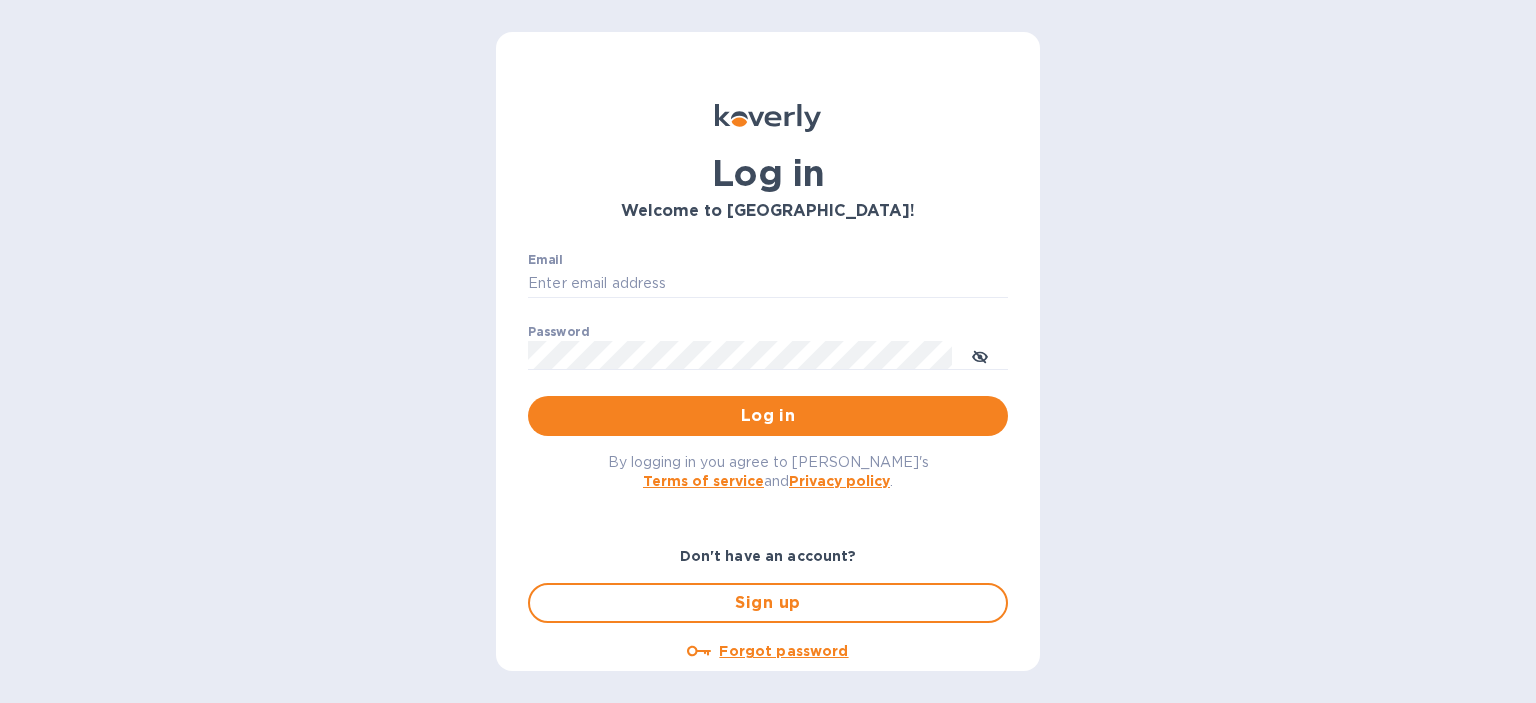 scroll, scrollTop: 0, scrollLeft: 0, axis: both 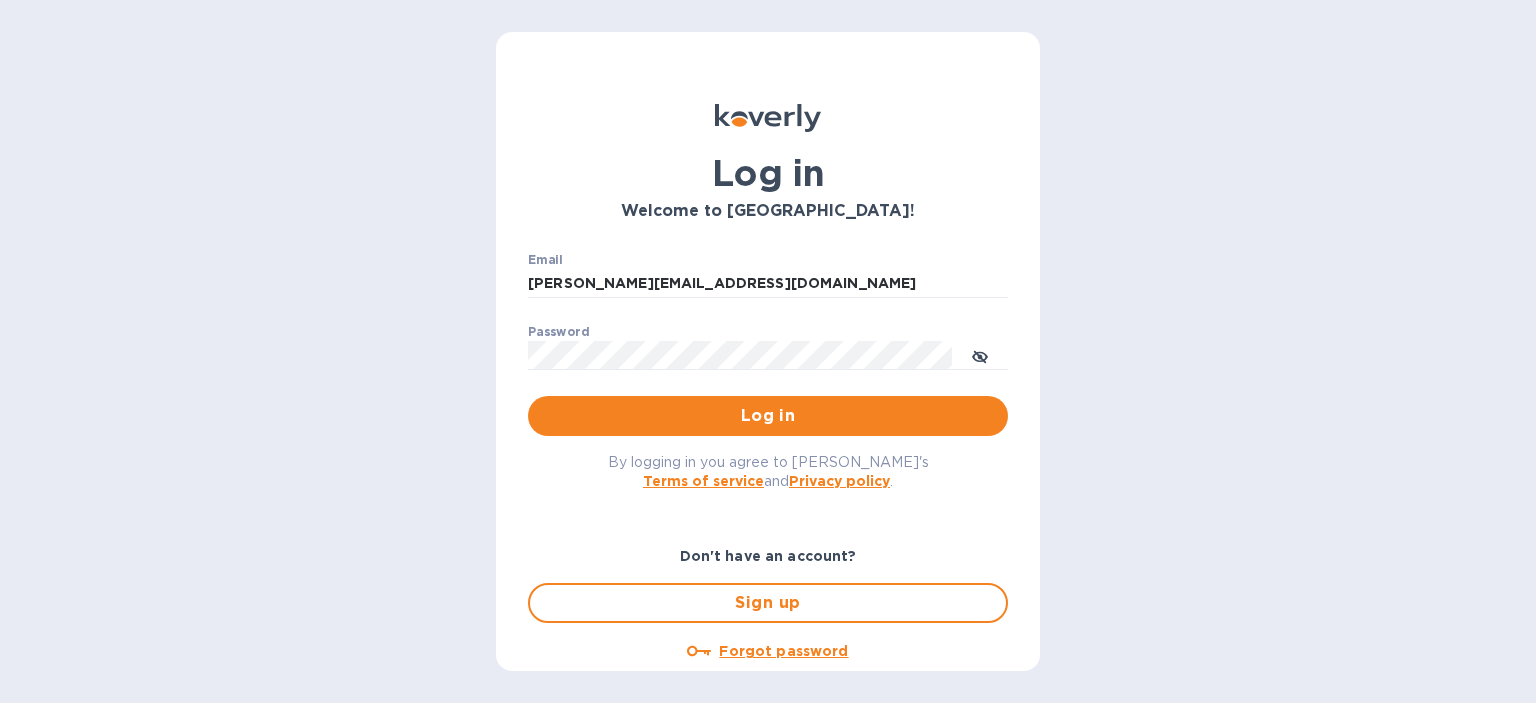 click on "Log in" at bounding box center [768, 416] 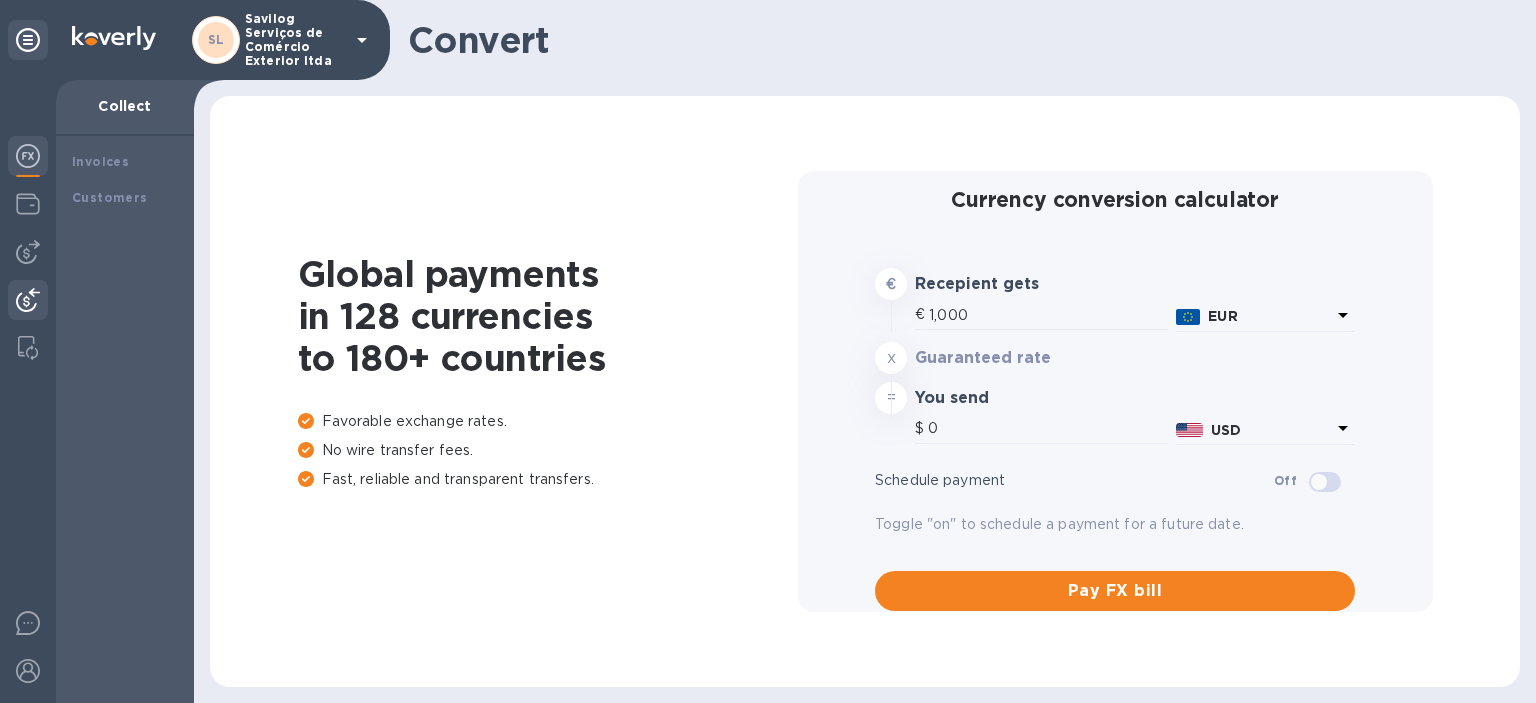type on "1,178.16" 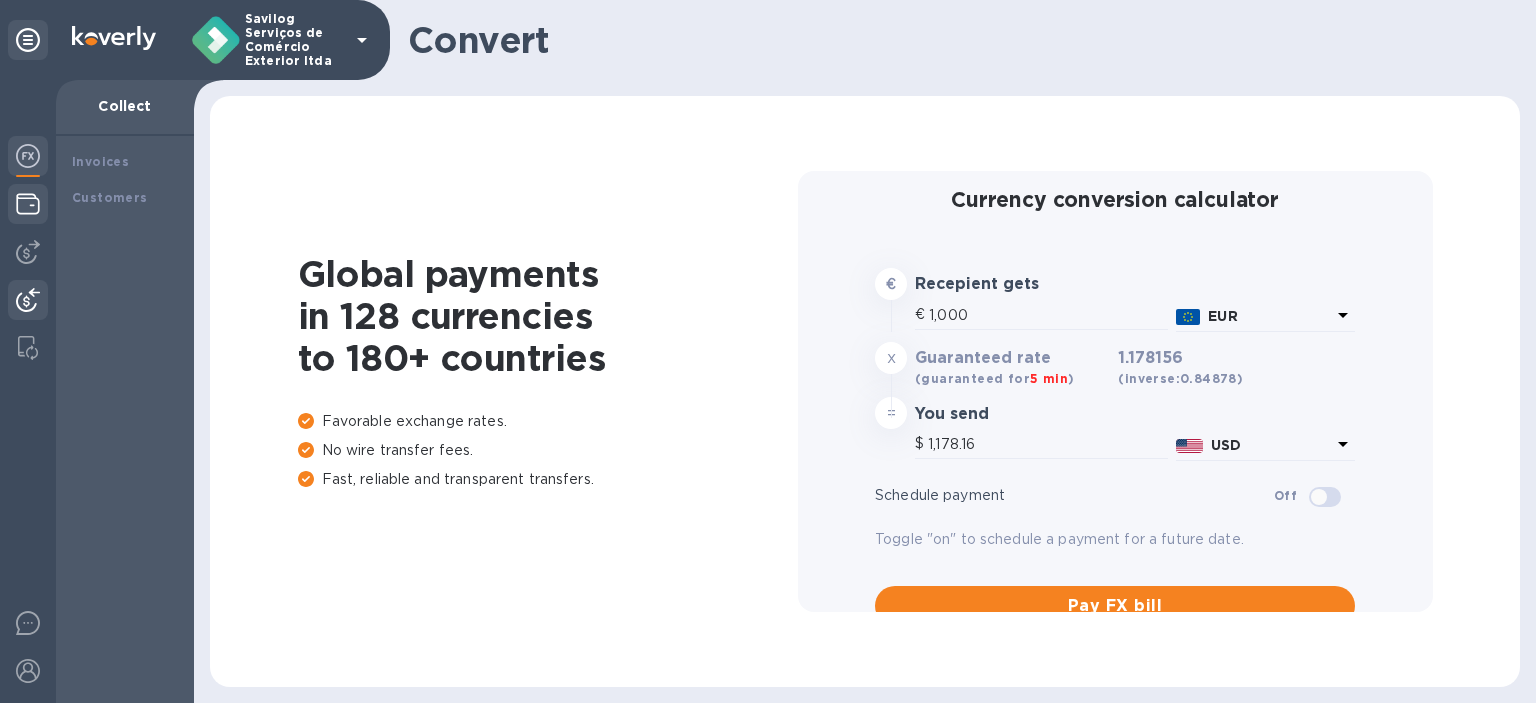 click at bounding box center (28, 204) 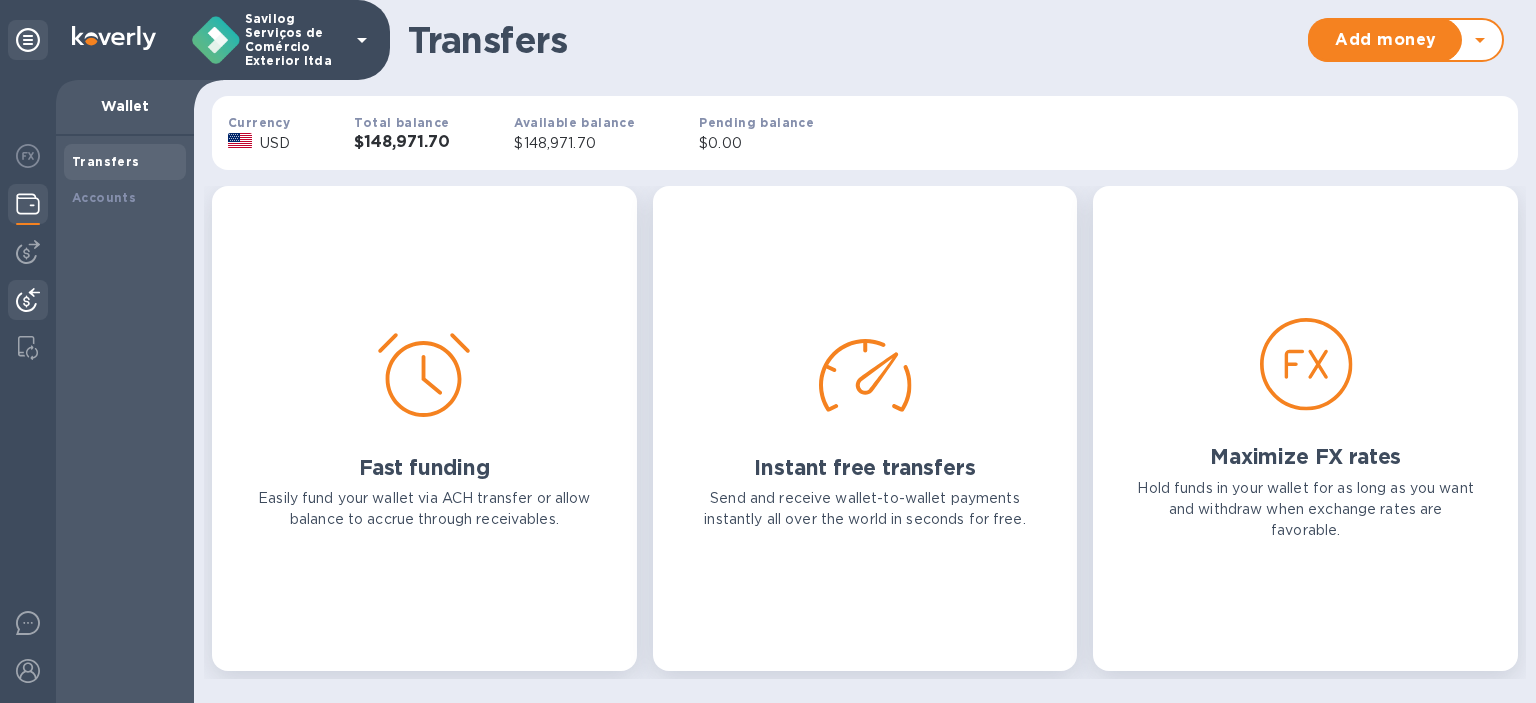 click at bounding box center [28, 302] 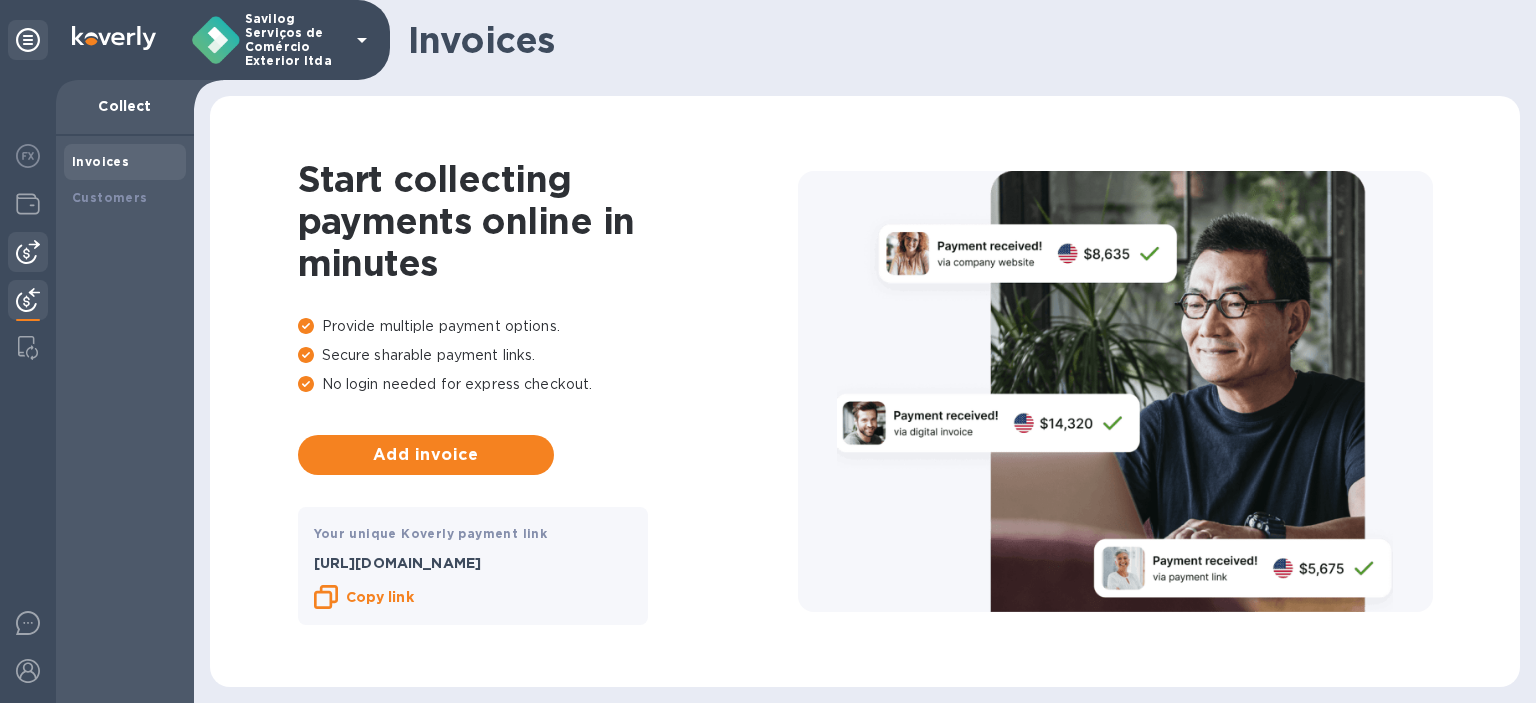 click at bounding box center [28, 252] 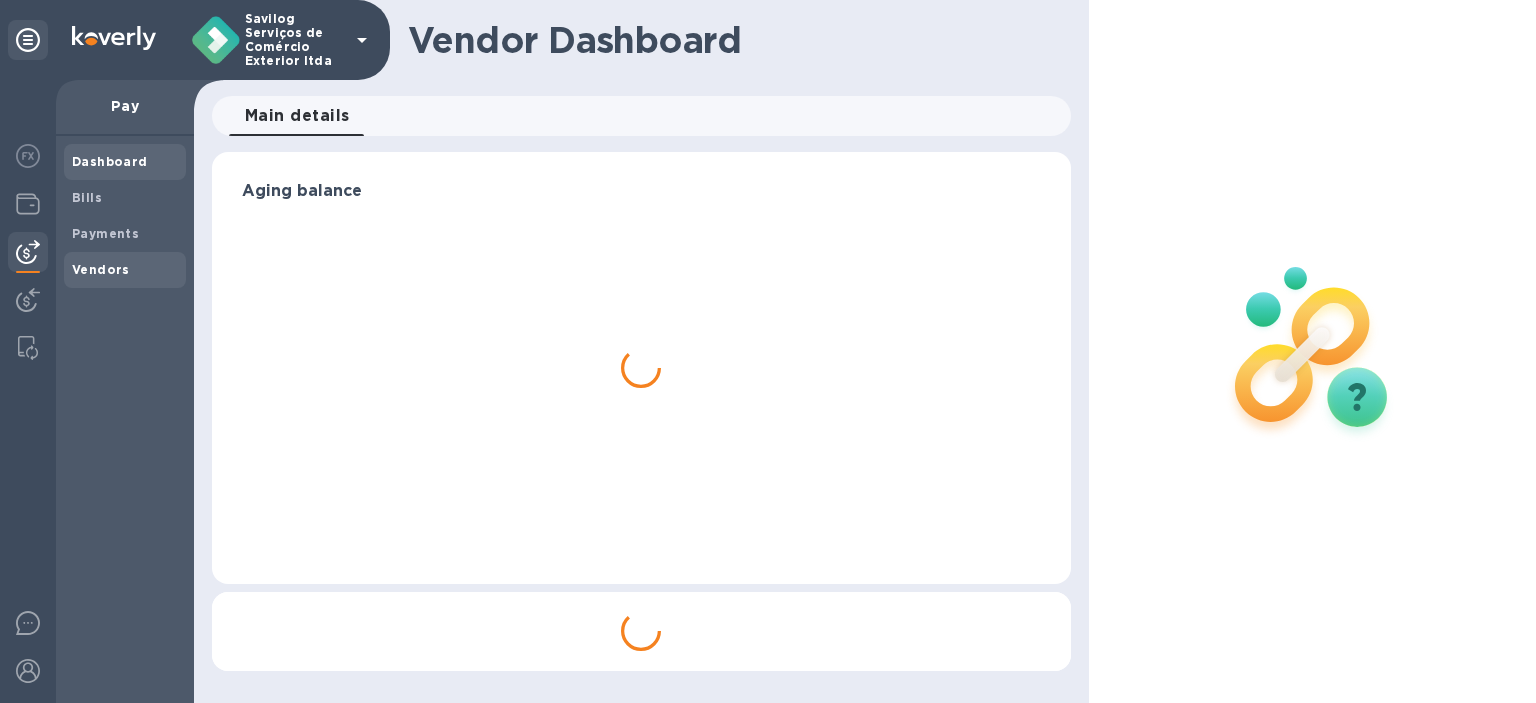 click on "Vendors" at bounding box center [125, 270] 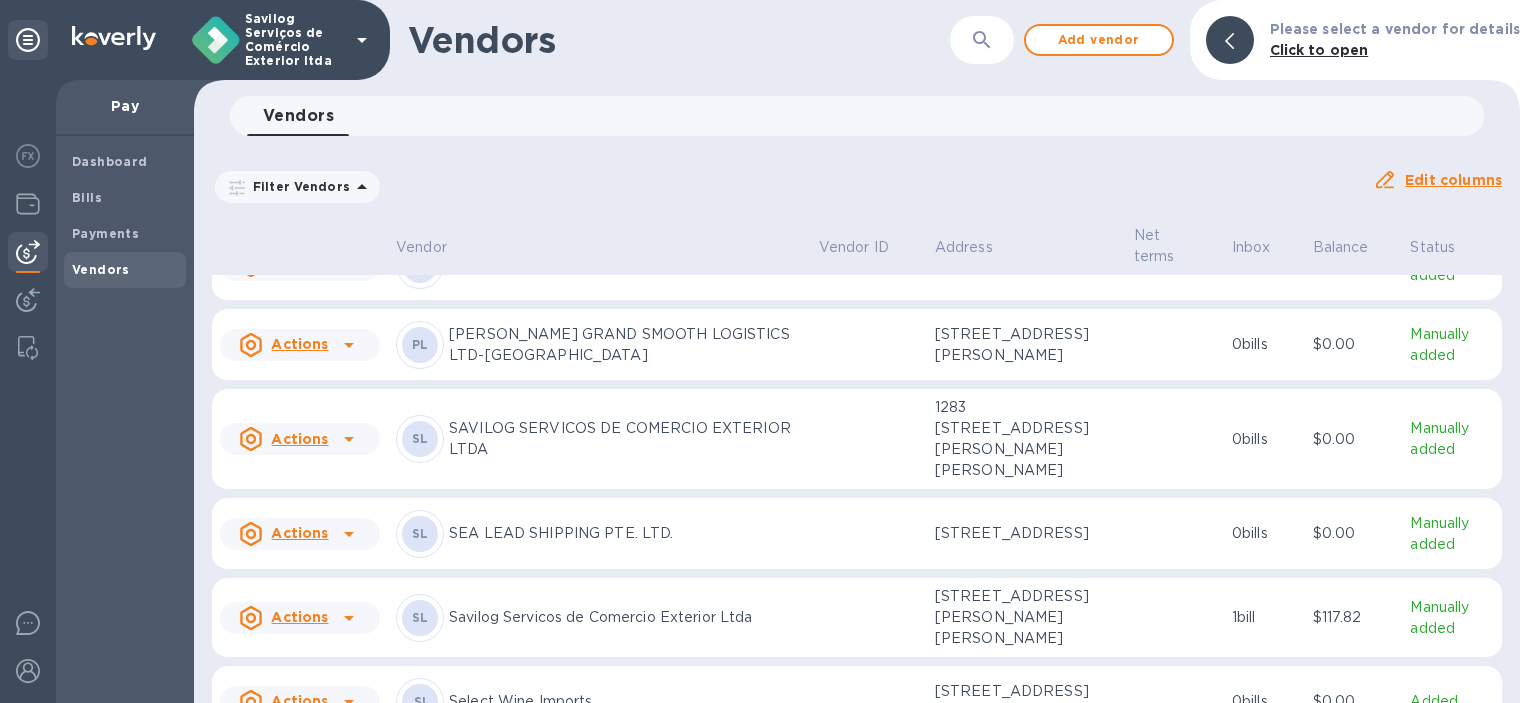 scroll, scrollTop: 2008, scrollLeft: 0, axis: vertical 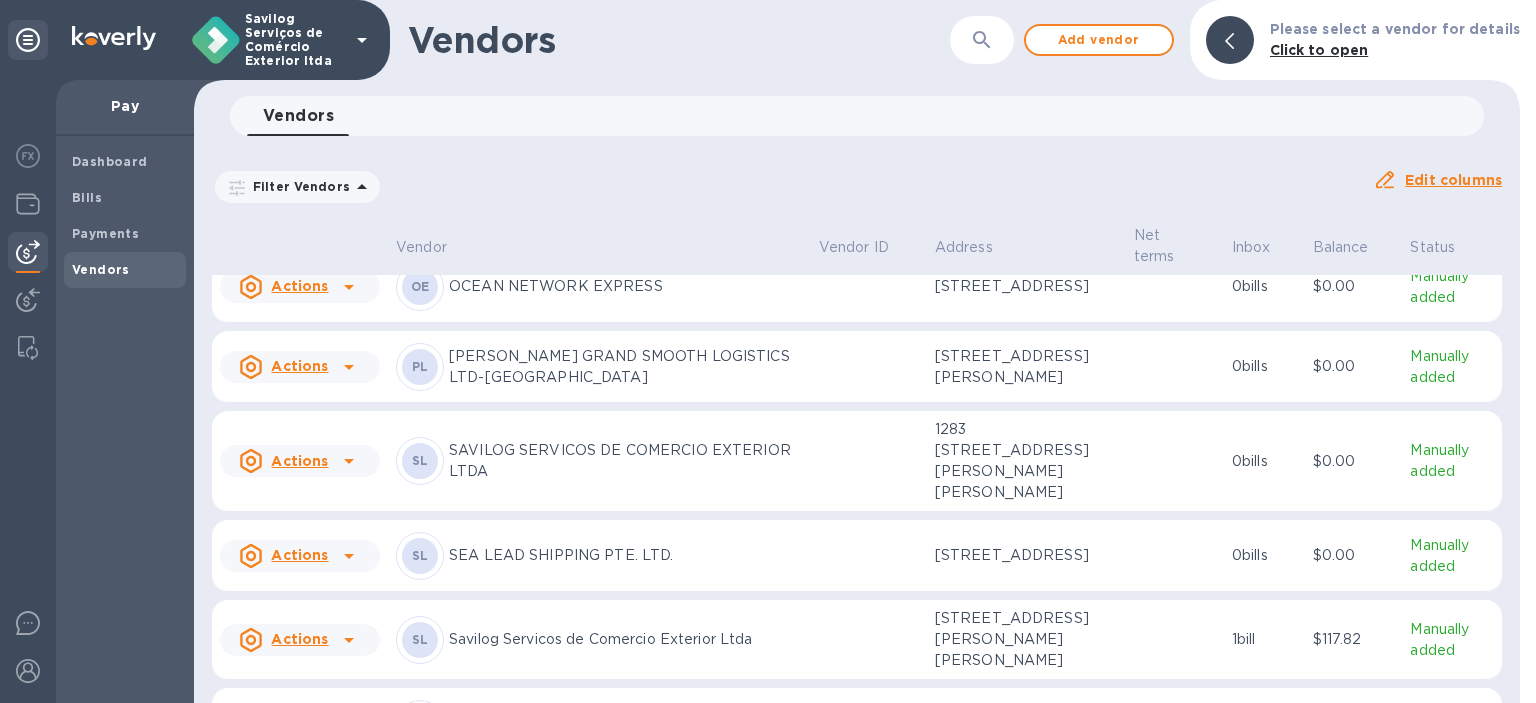 click 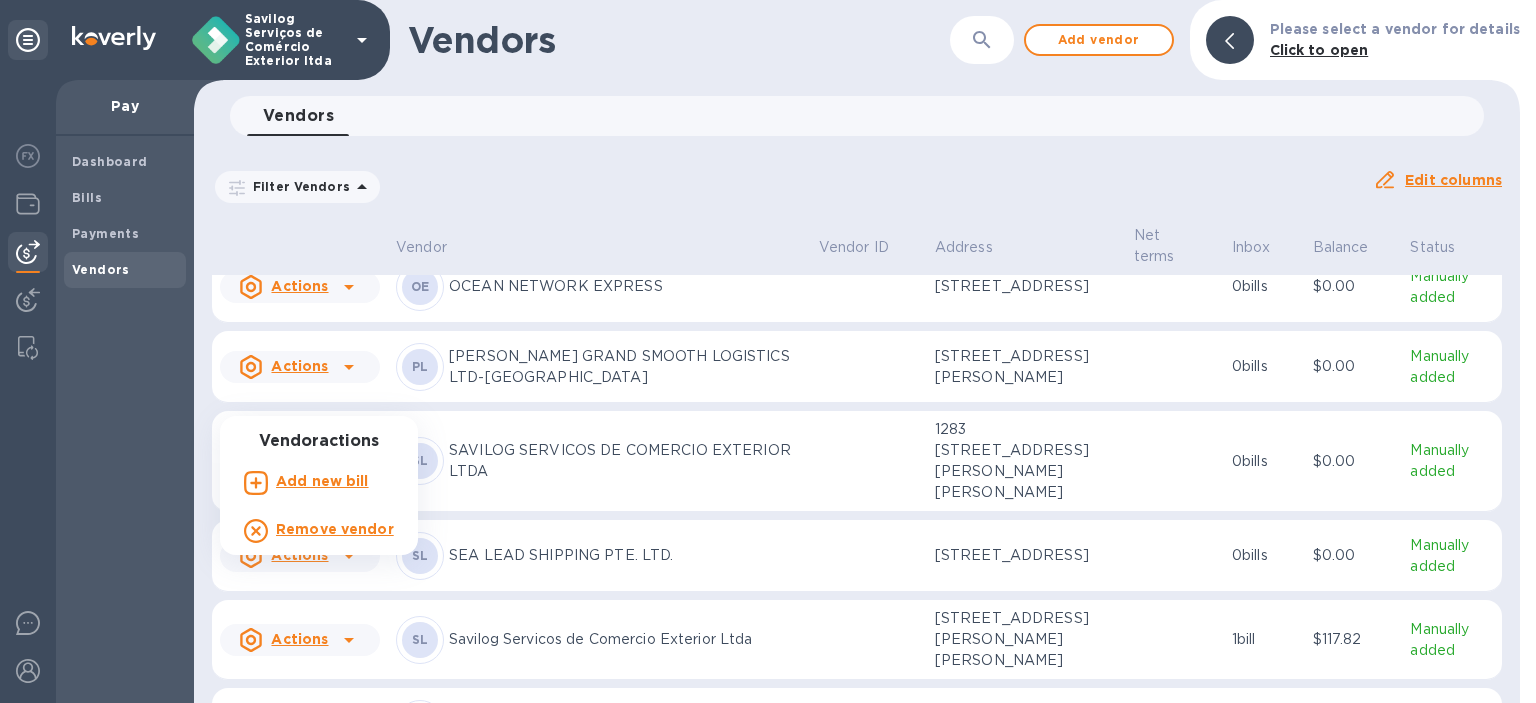 click at bounding box center (768, 351) 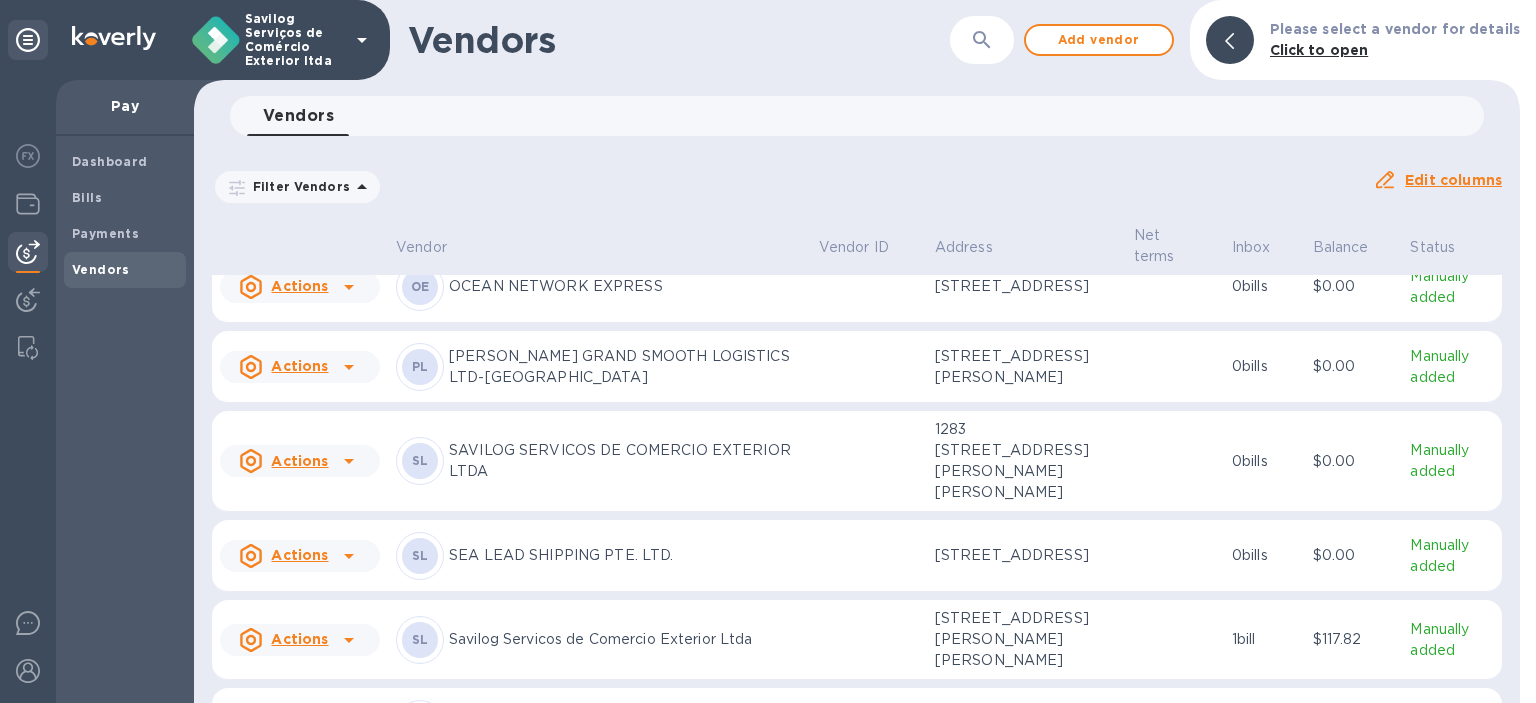 click on "Manually added" at bounding box center [1452, 287] 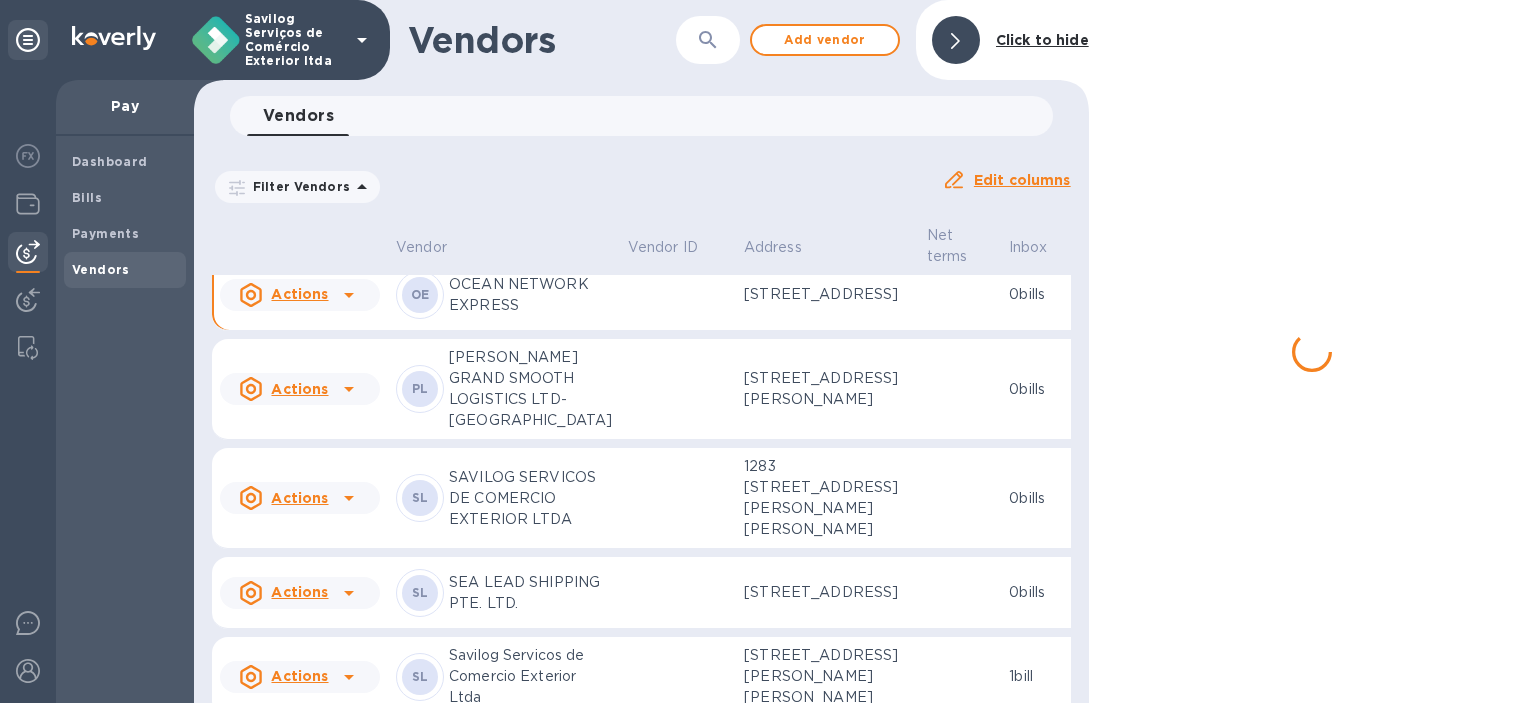 scroll, scrollTop: 2236, scrollLeft: 0, axis: vertical 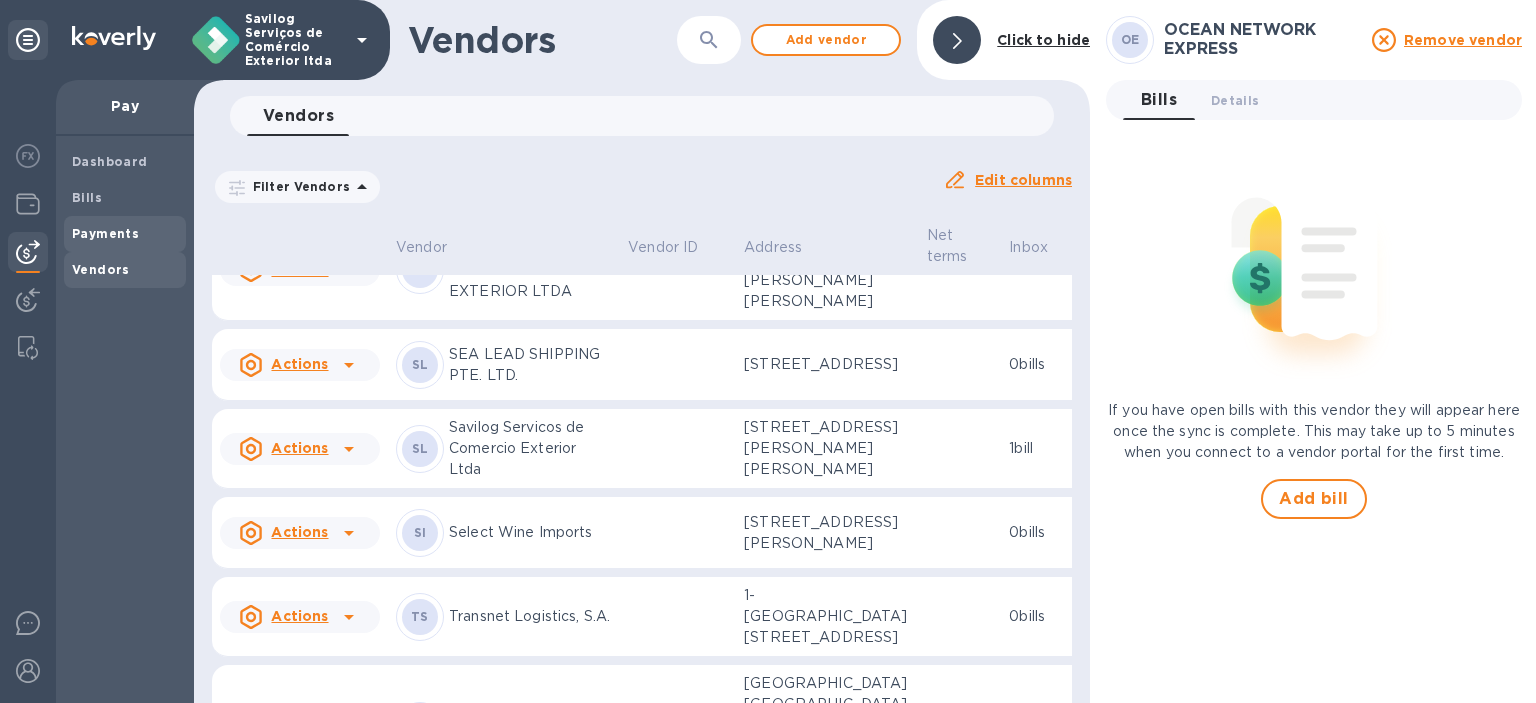 click on "Payments" at bounding box center (105, 233) 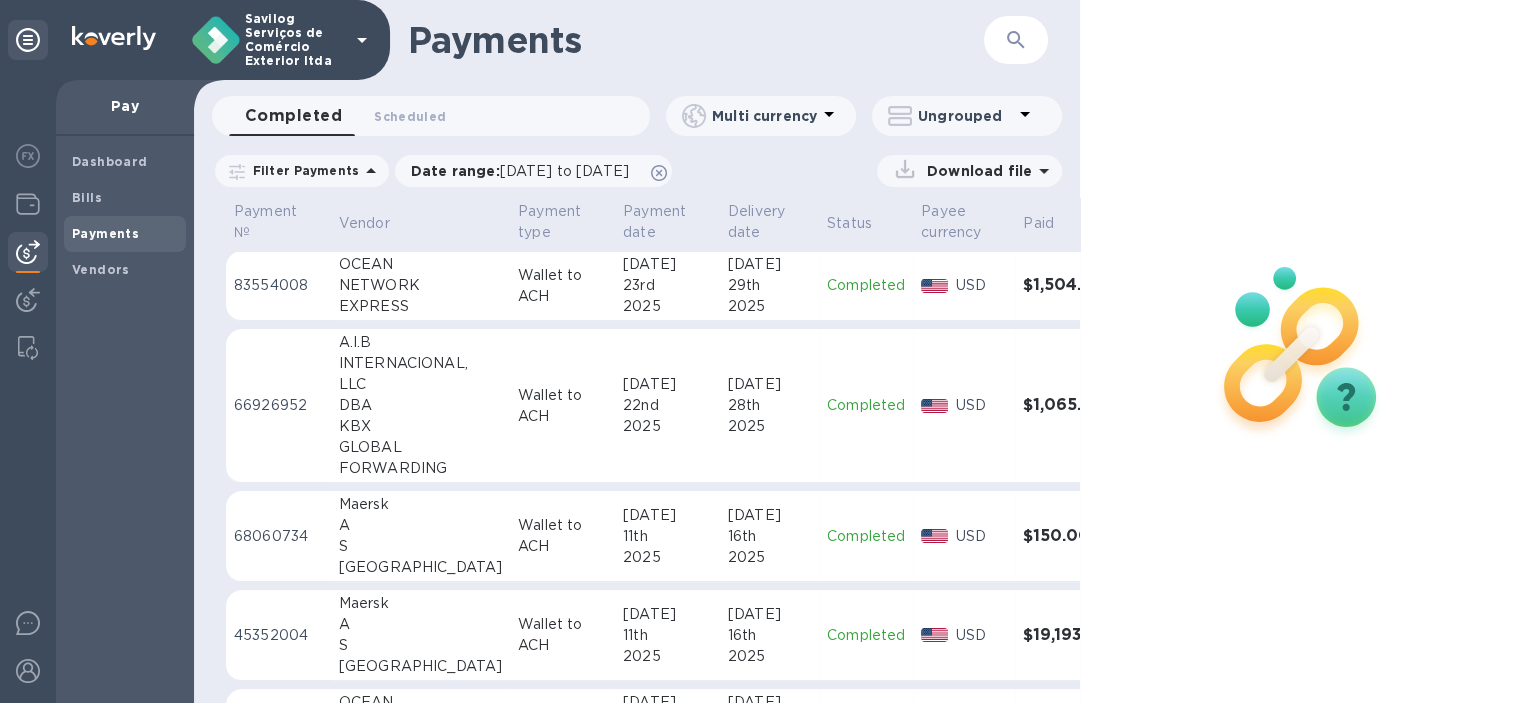click on "NETWORK" at bounding box center (420, 285) 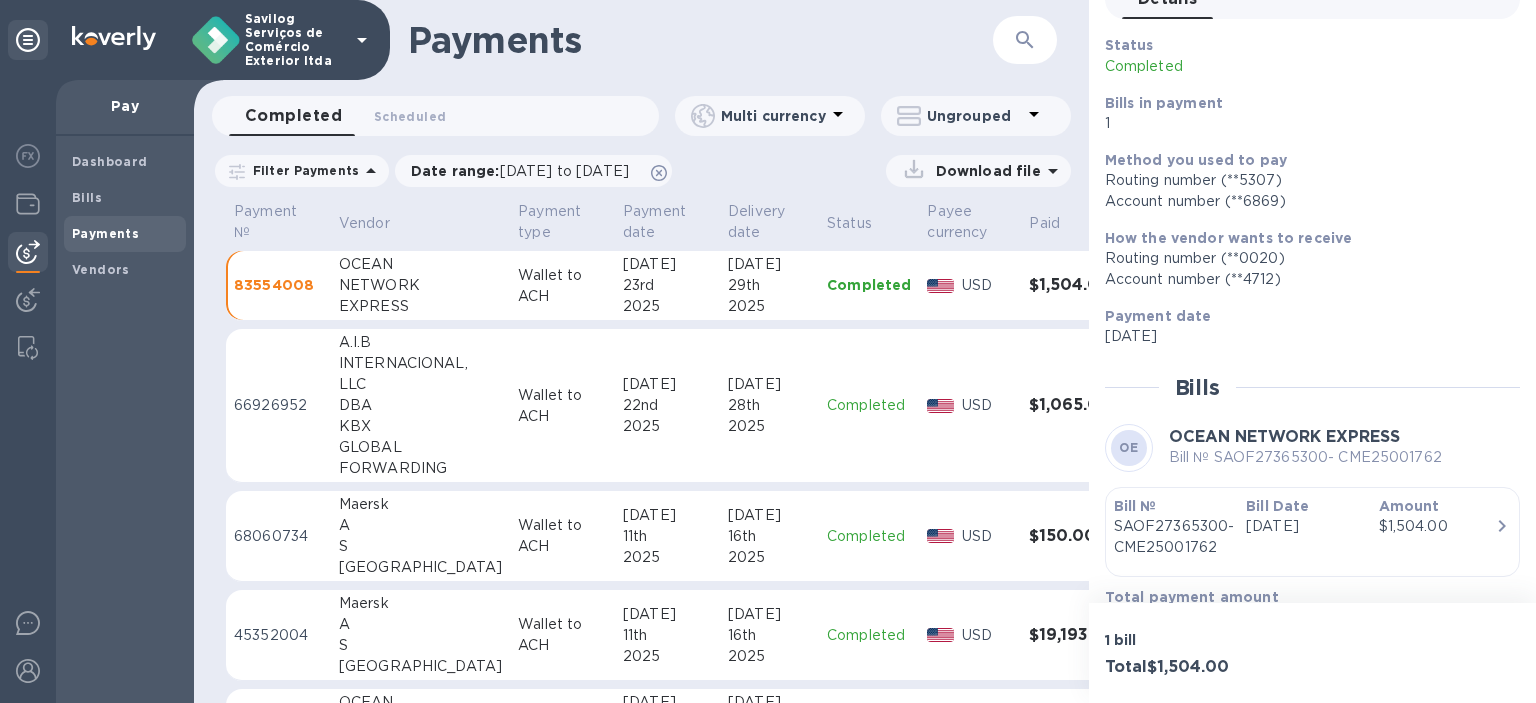 scroll, scrollTop: 149, scrollLeft: 0, axis: vertical 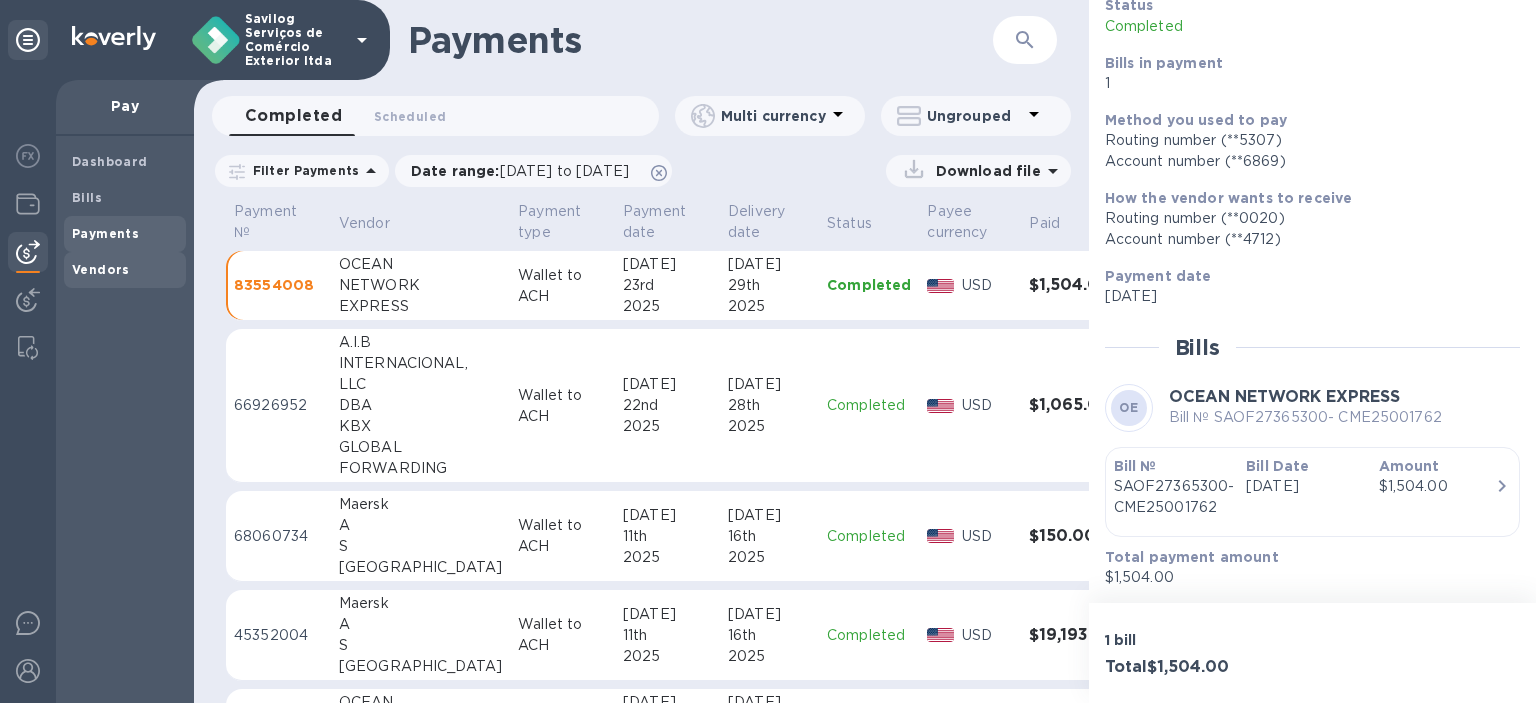 click on "Vendors" at bounding box center [101, 269] 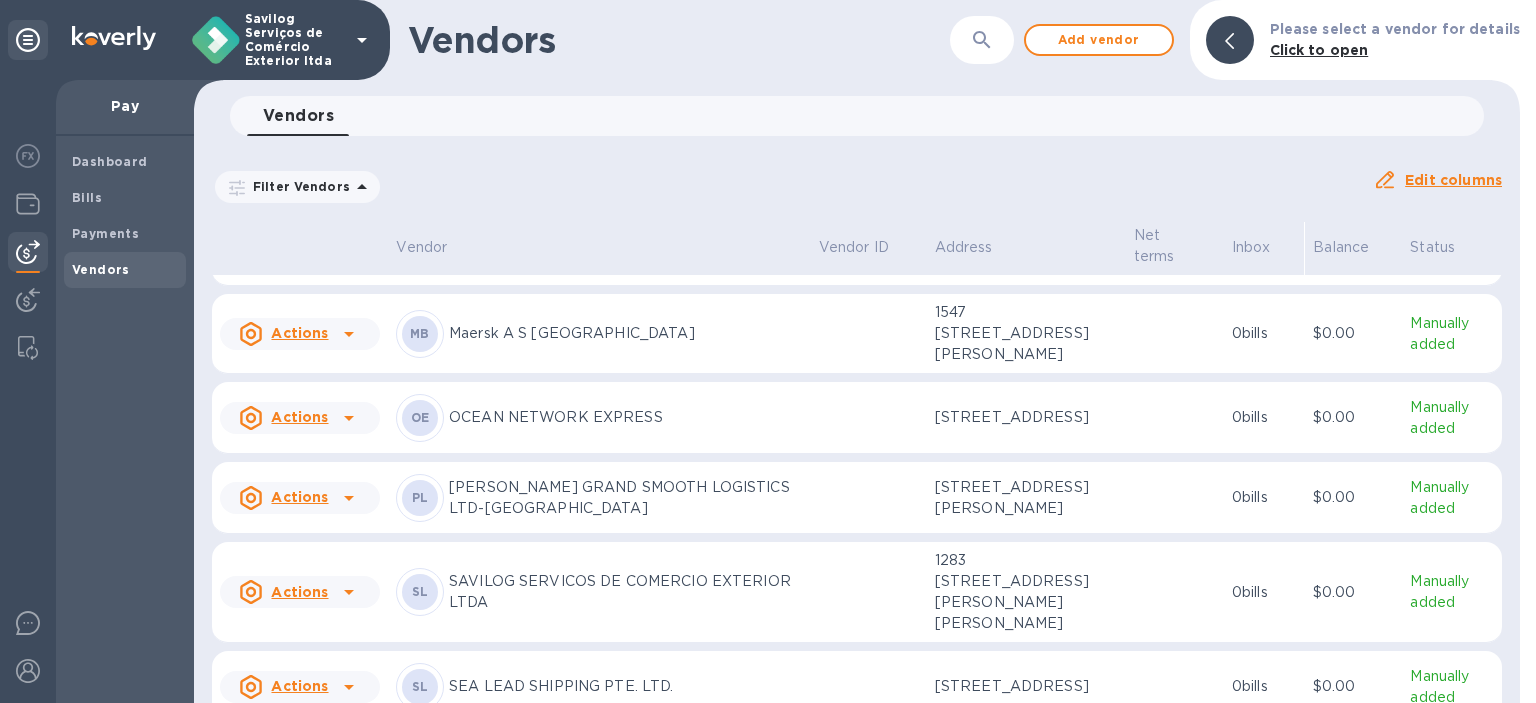 scroll, scrollTop: 1882, scrollLeft: 0, axis: vertical 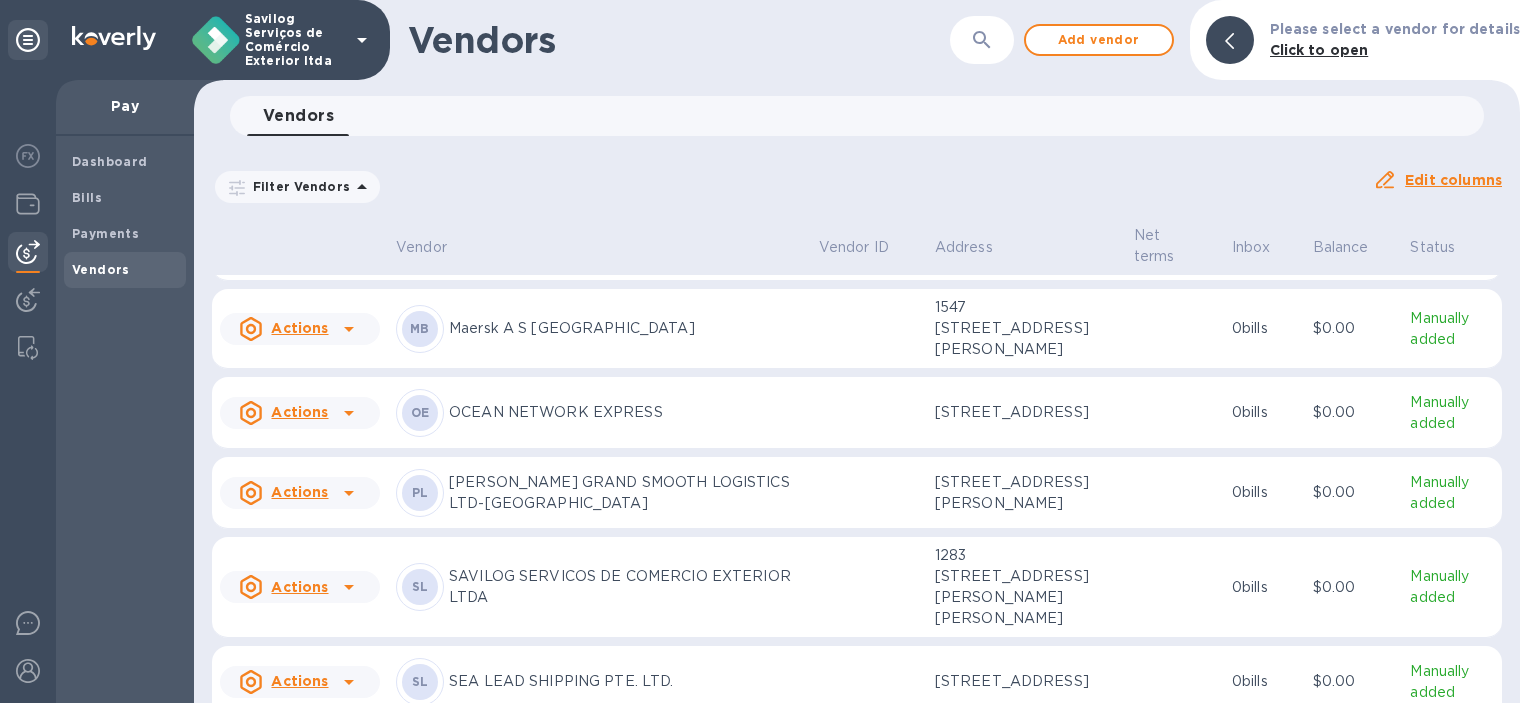 click 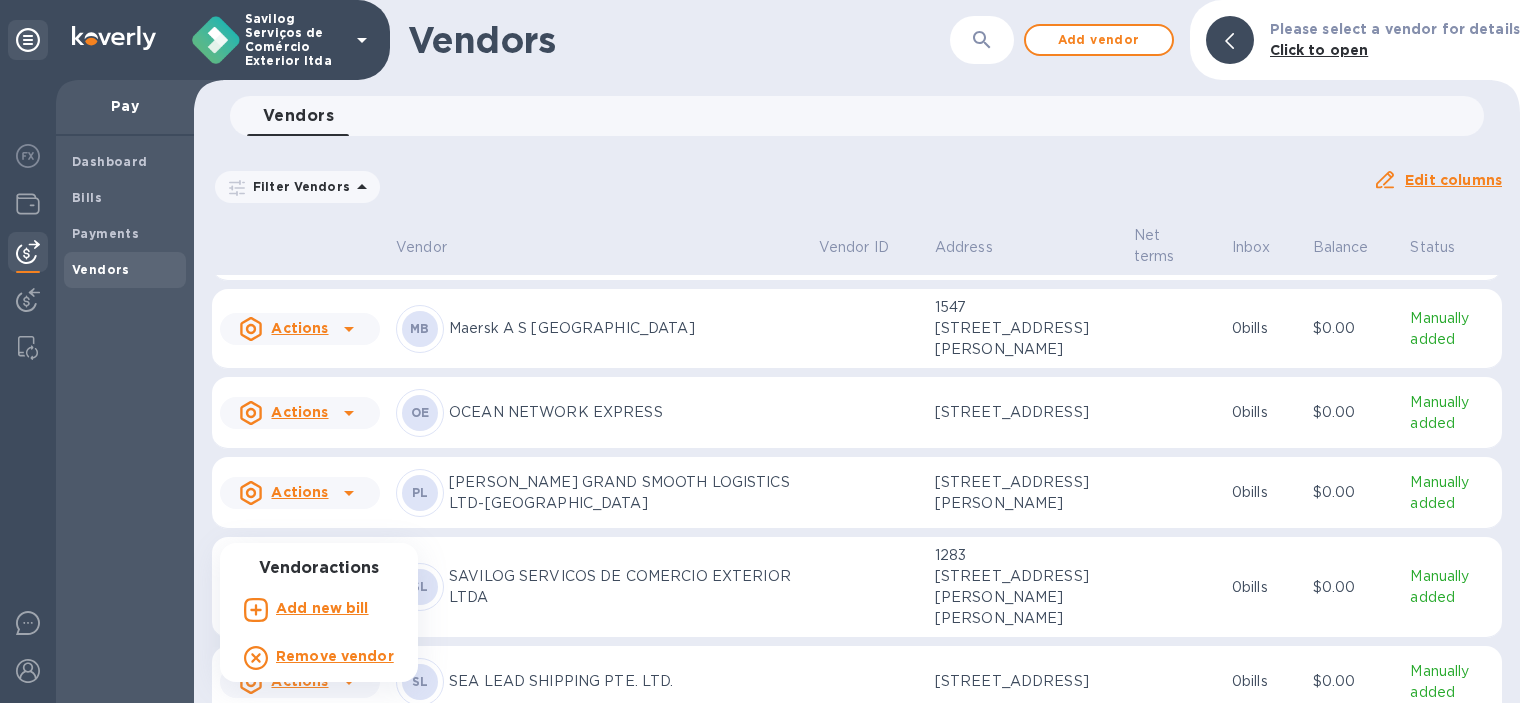 click on "Add new bill" at bounding box center [322, 608] 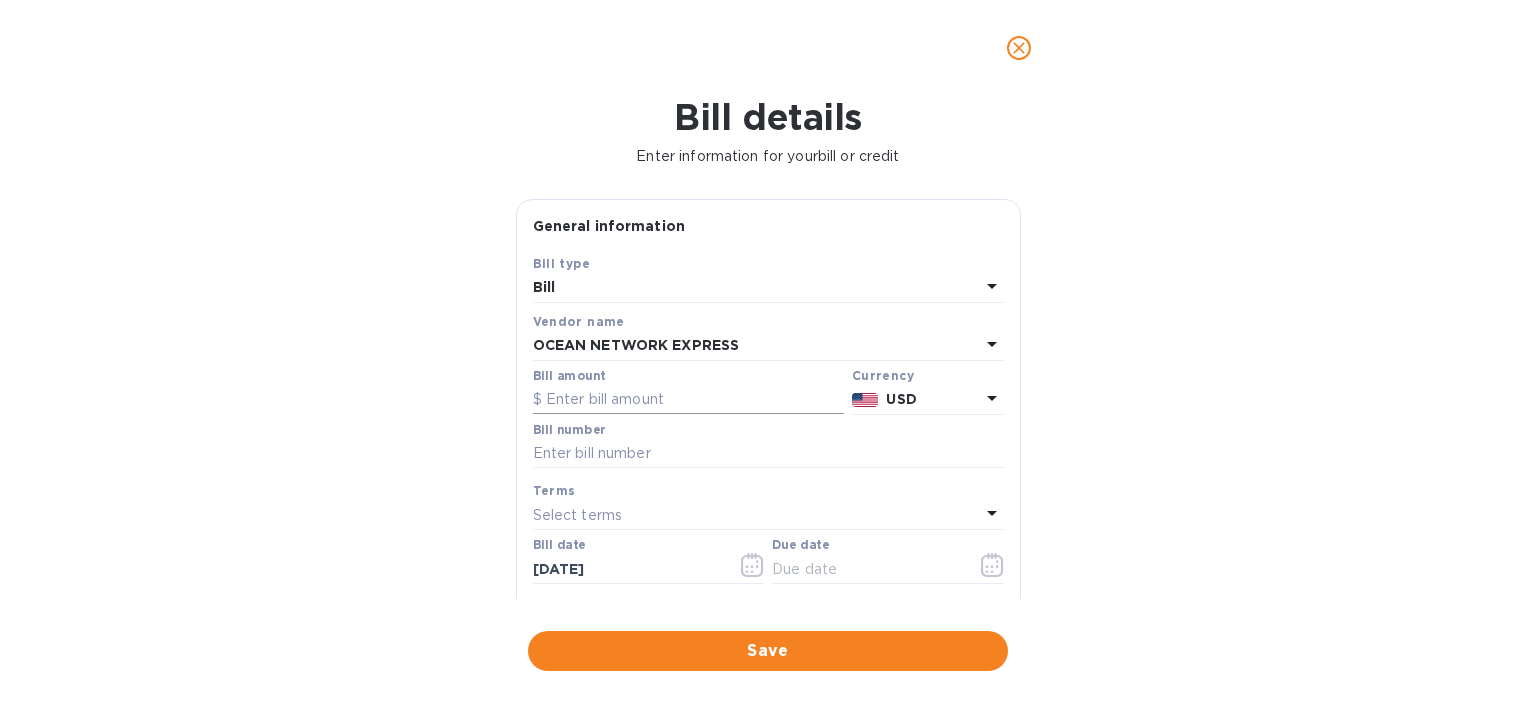 click at bounding box center (688, 400) 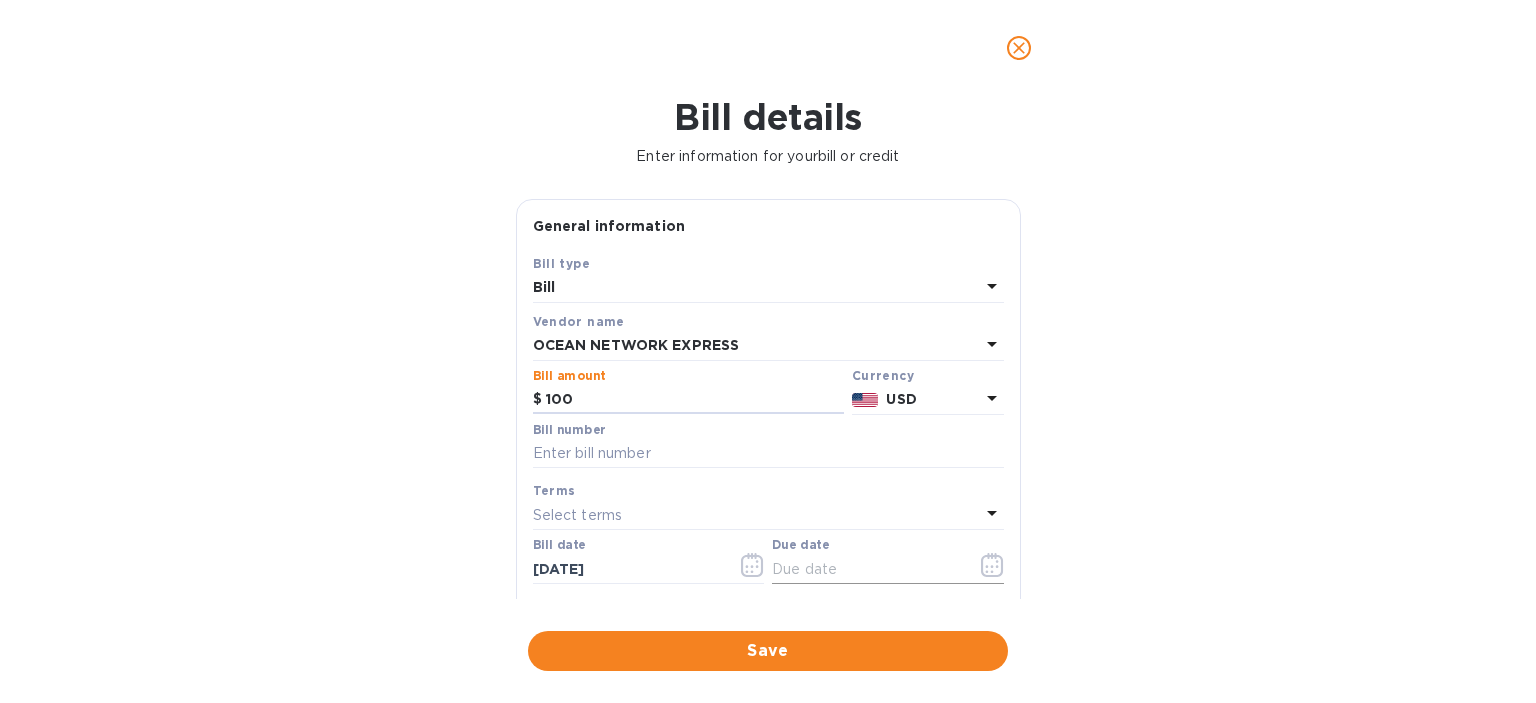 type on "100" 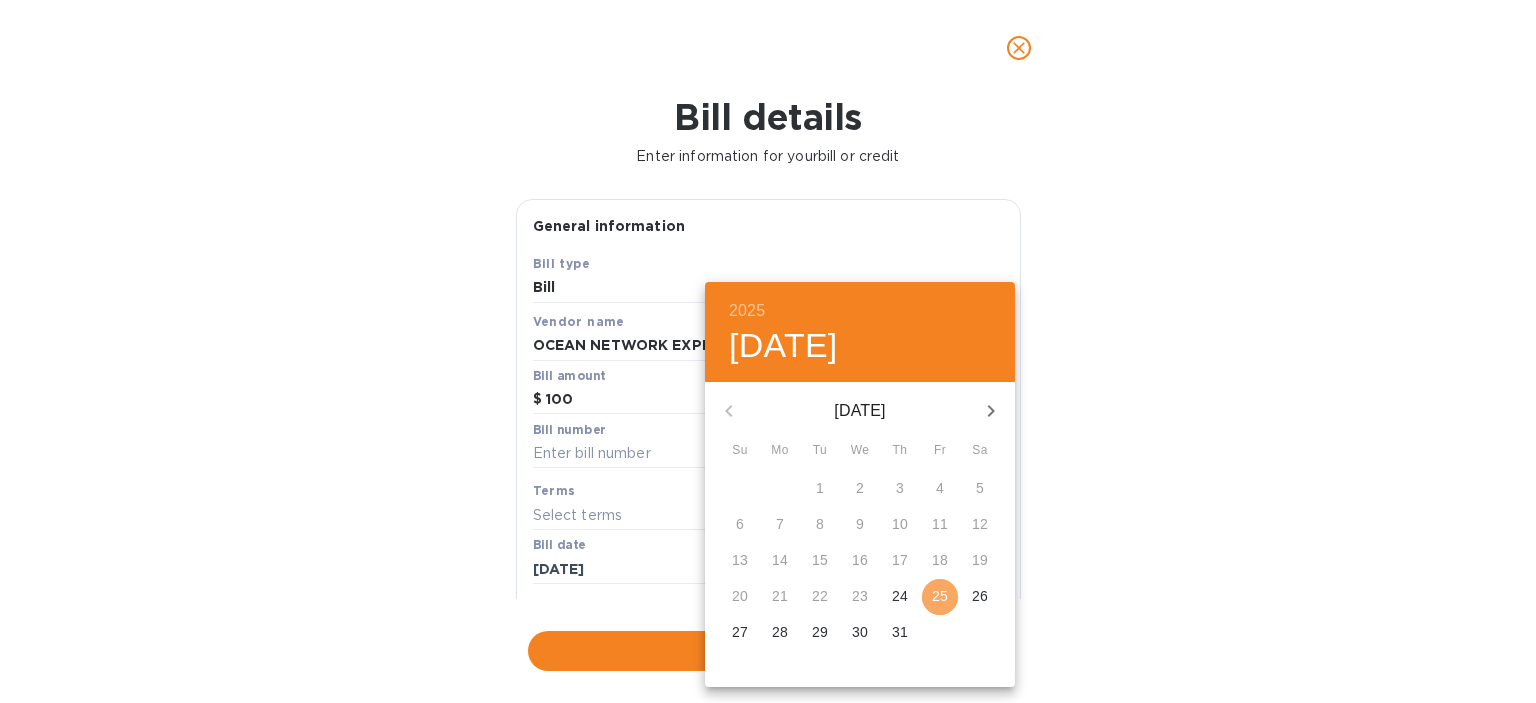 click on "25" at bounding box center [940, 596] 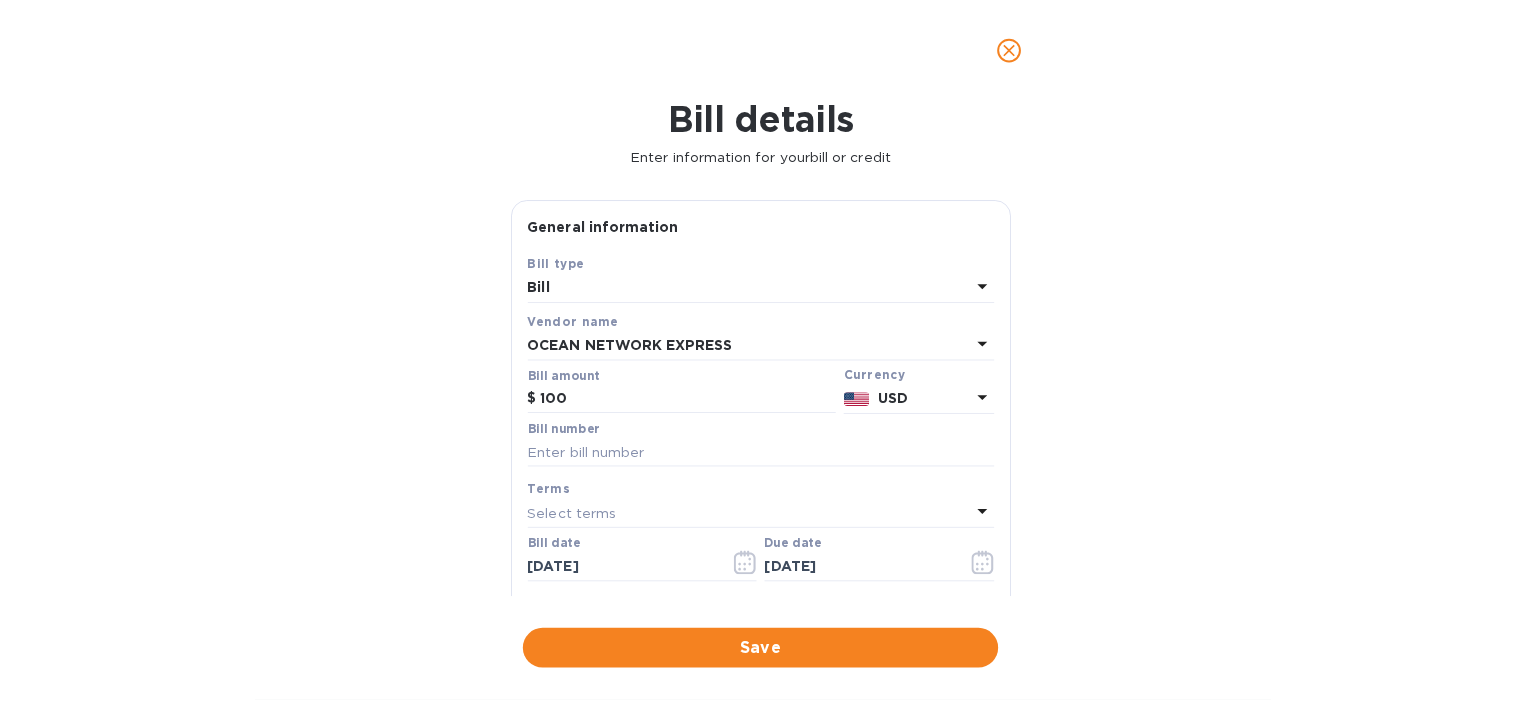 scroll, scrollTop: 200, scrollLeft: 0, axis: vertical 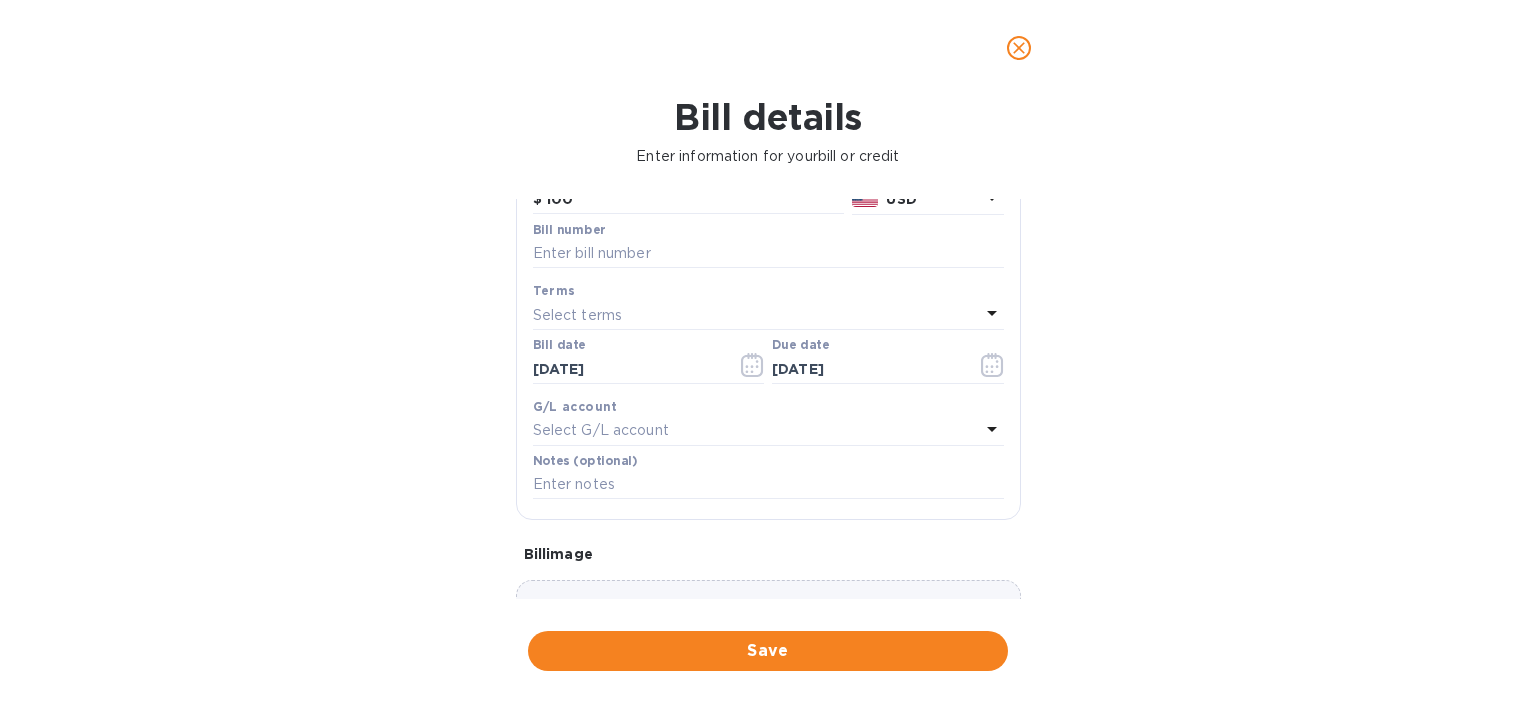 click on "G/L account" at bounding box center (575, 406) 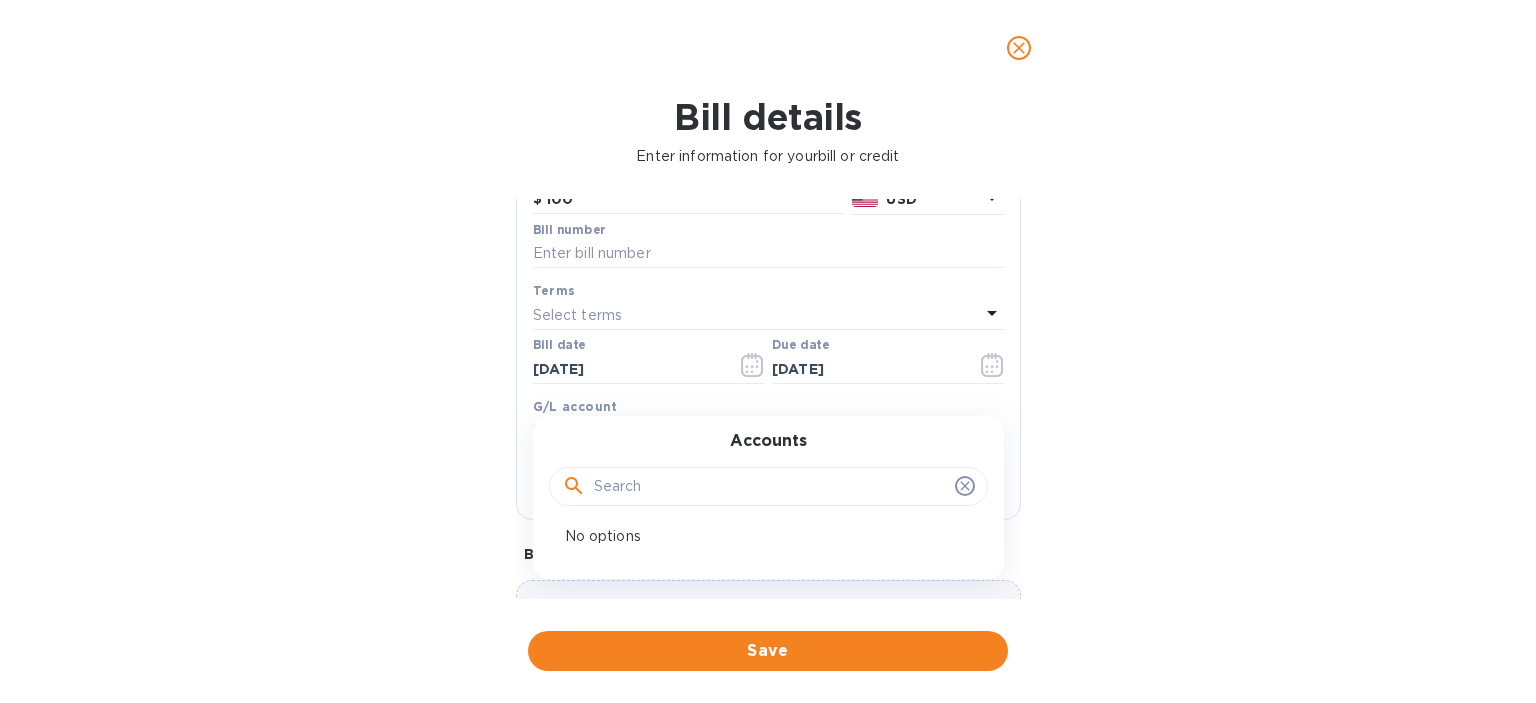 click on "Bill details Enter information for your  bill or credit General information Save Bill type Bill Vendor name OCEAN NETWORK EXPRESS Bill amount $ 100 Currency USD Bill number   Terms Select terms Bill date [DATE]   Due date [DATE]   G/L account Select G/L account Accounts No options Notes (optional)   Bill  image Choose  a bill  and   drag it here Save" at bounding box center (768, 399) 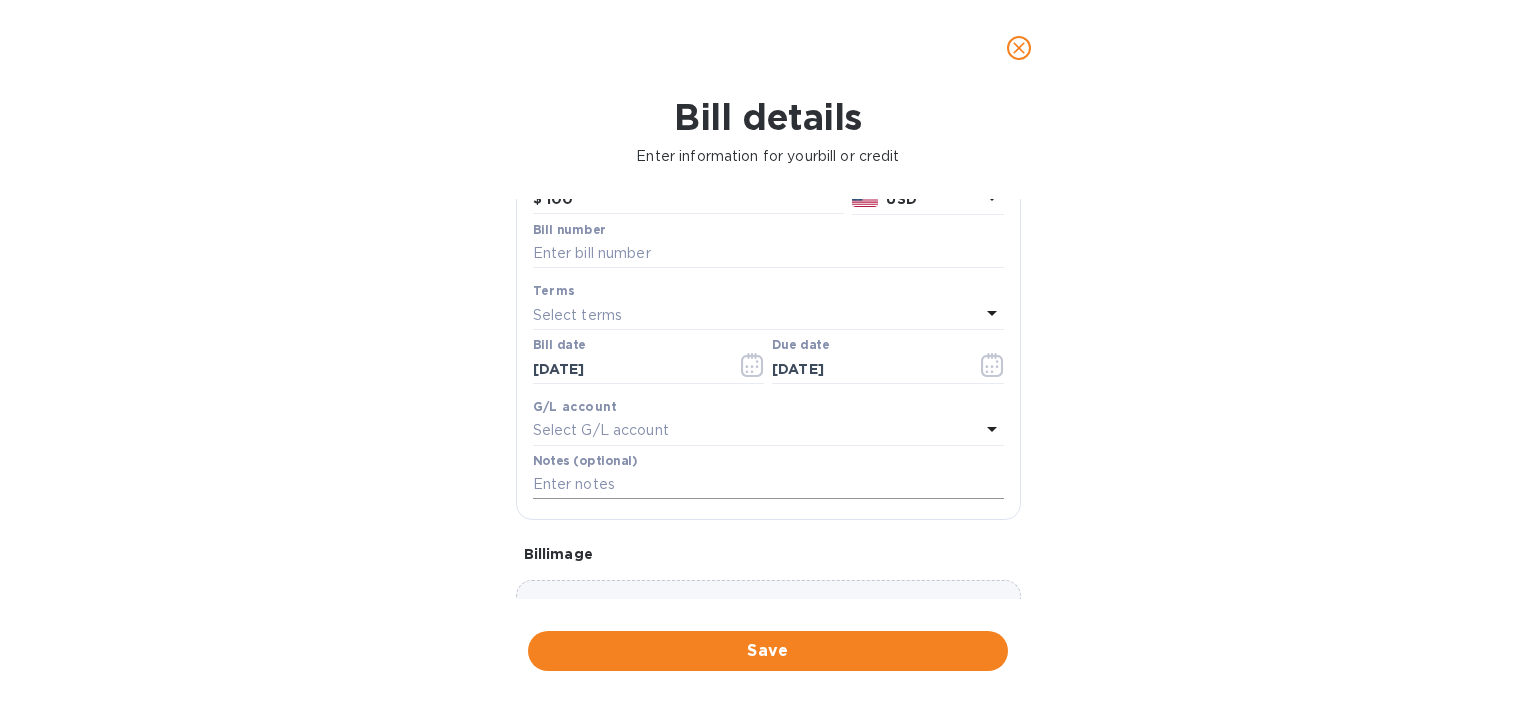 click at bounding box center (768, 485) 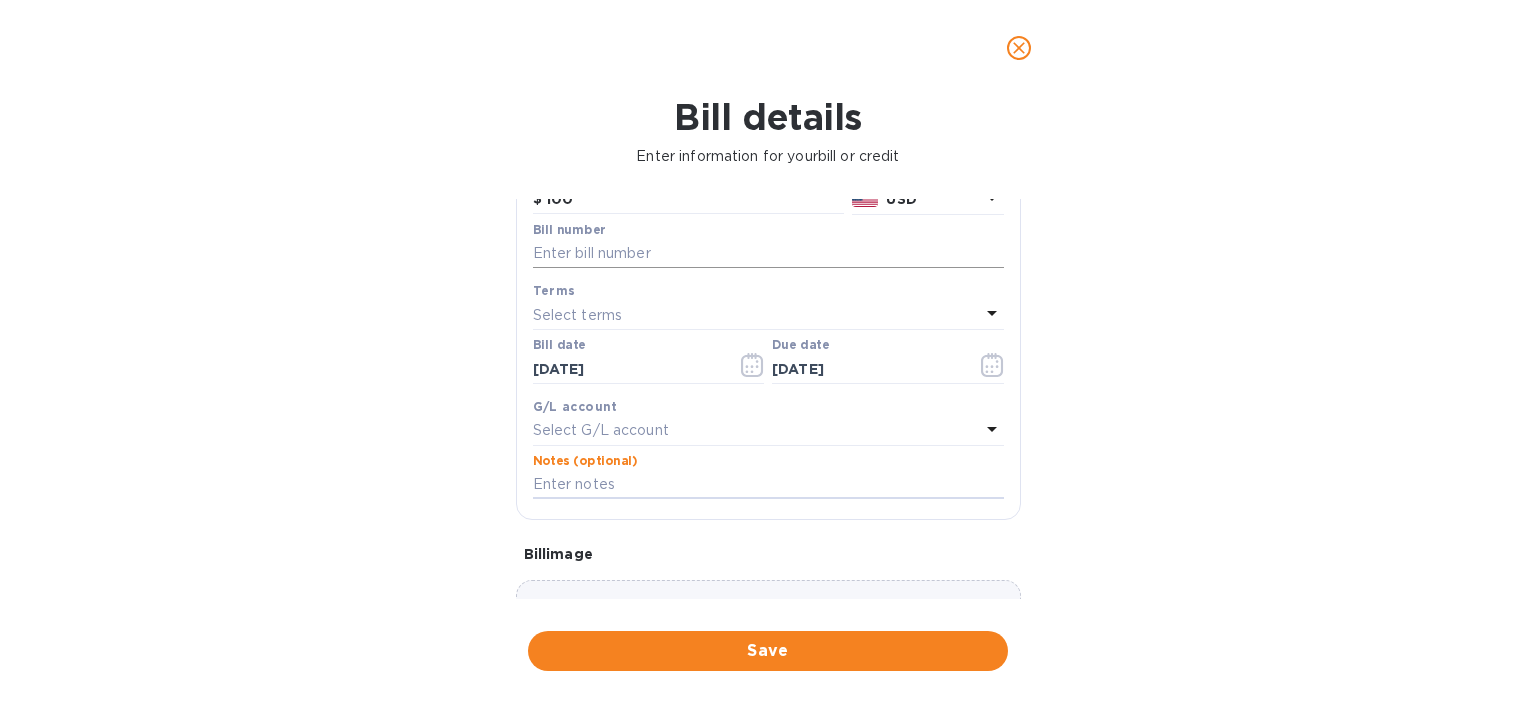 click at bounding box center (768, 254) 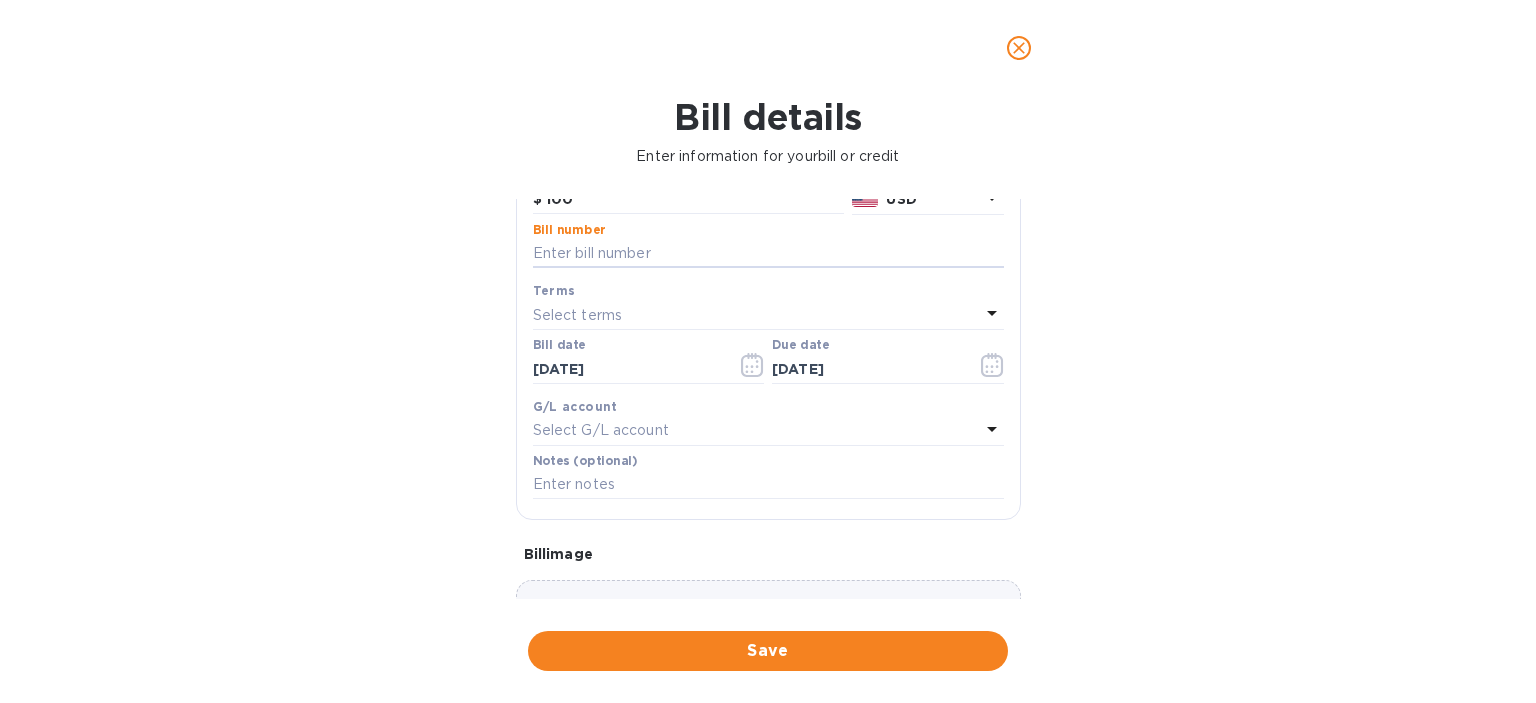paste on "SAOF27365300 - CME25001762" 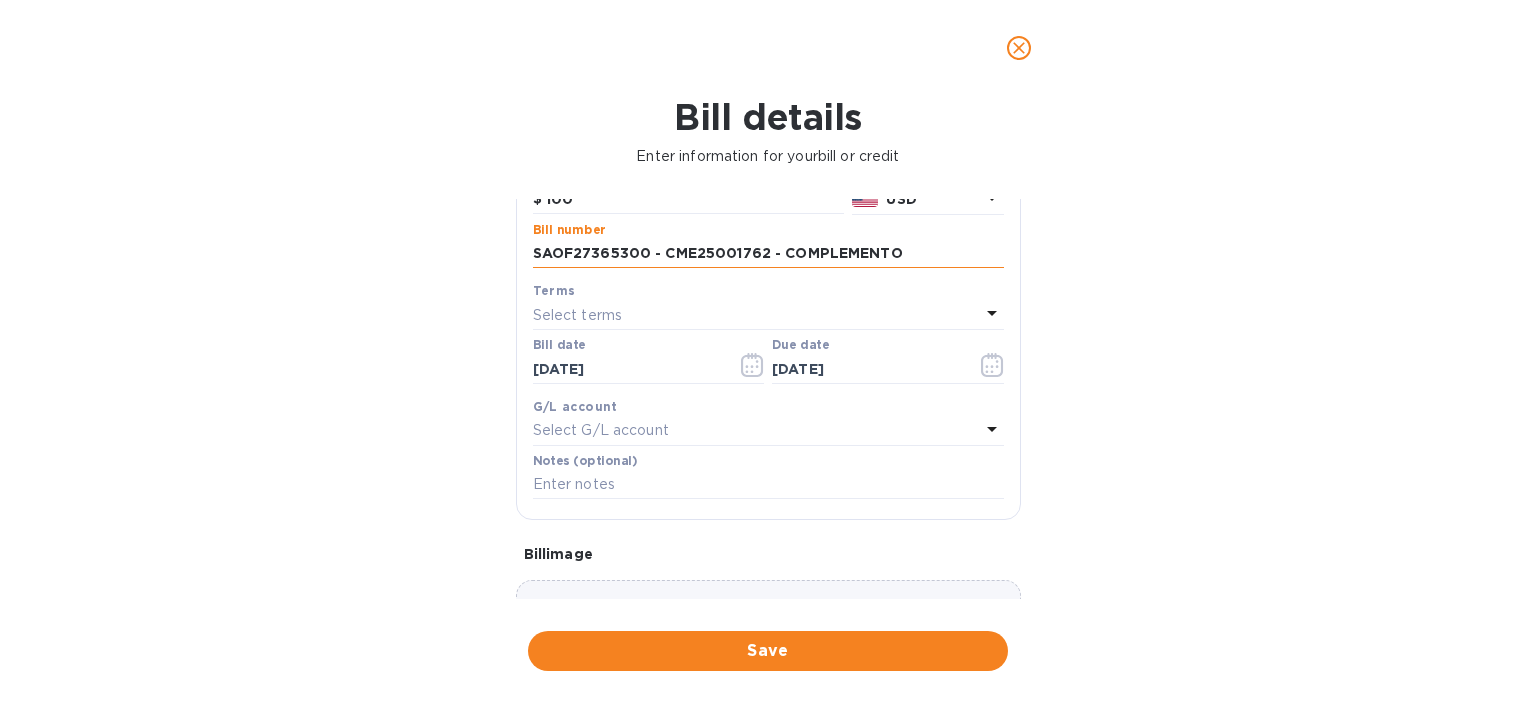 click on "SAOF27365300 - CME25001762 - COMPLEMENTO" at bounding box center [768, 254] 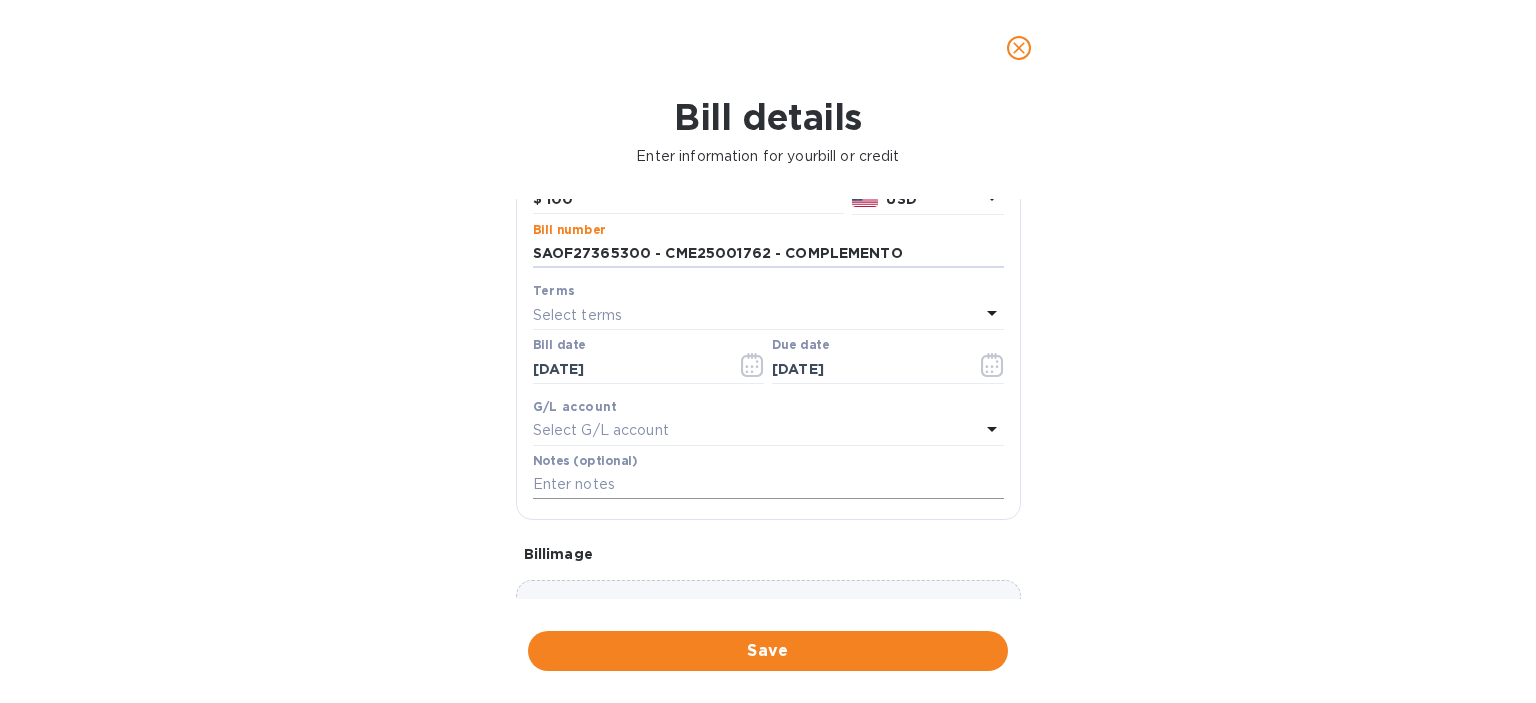 type on "SAOF27365300 - CME25001762 - COMPLEMENTO" 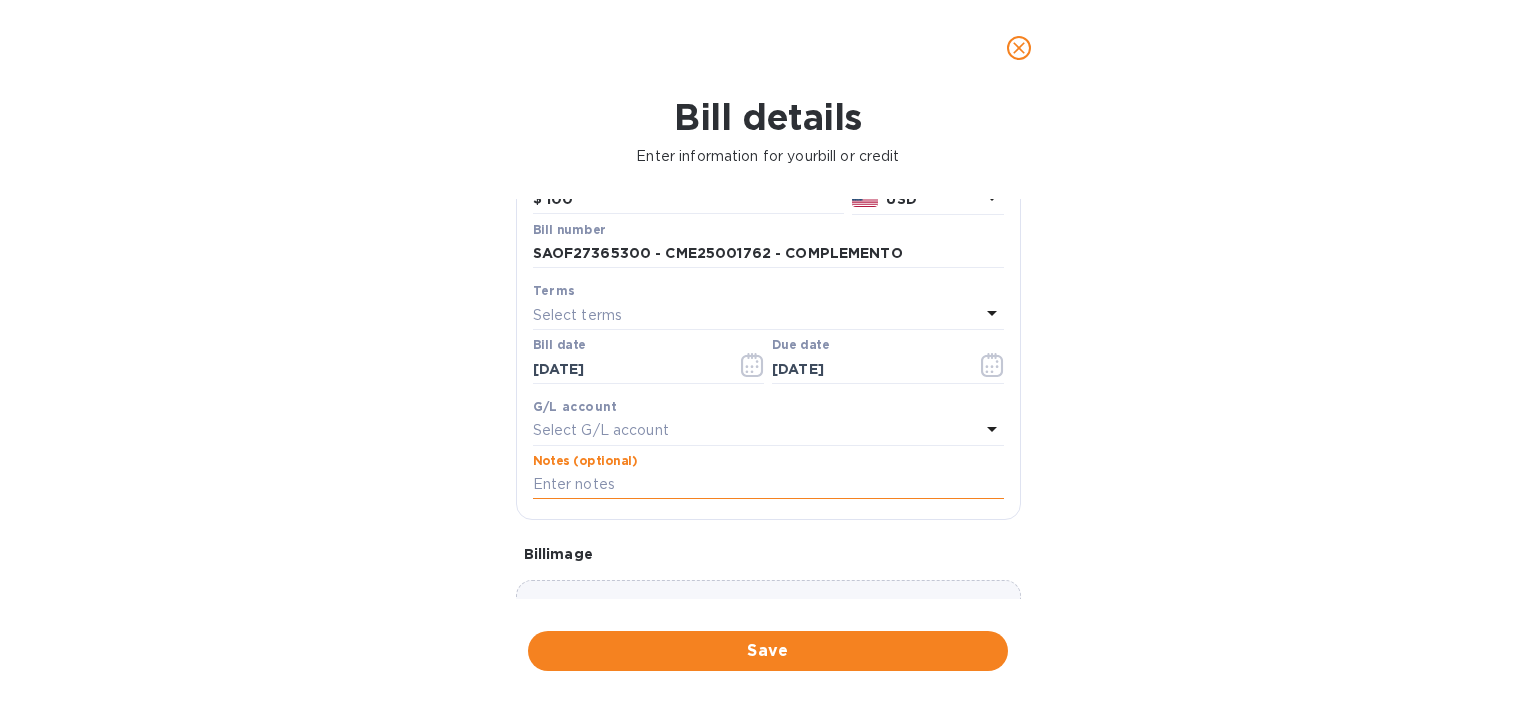 paste on "SAOF27365300 - CME25001762 - COMPLEMENTO" 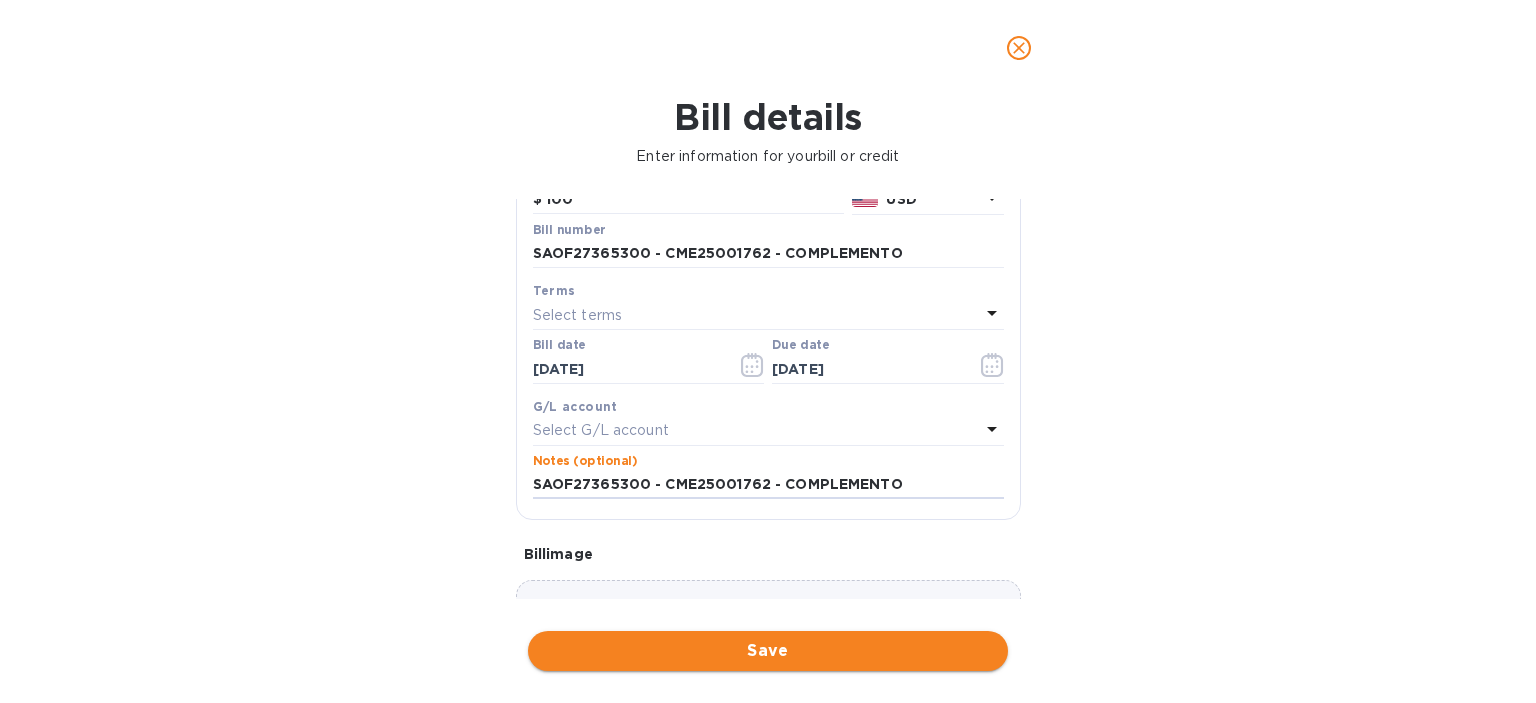 type on "SAOF27365300 - CME25001762 - COMPLEMENTO" 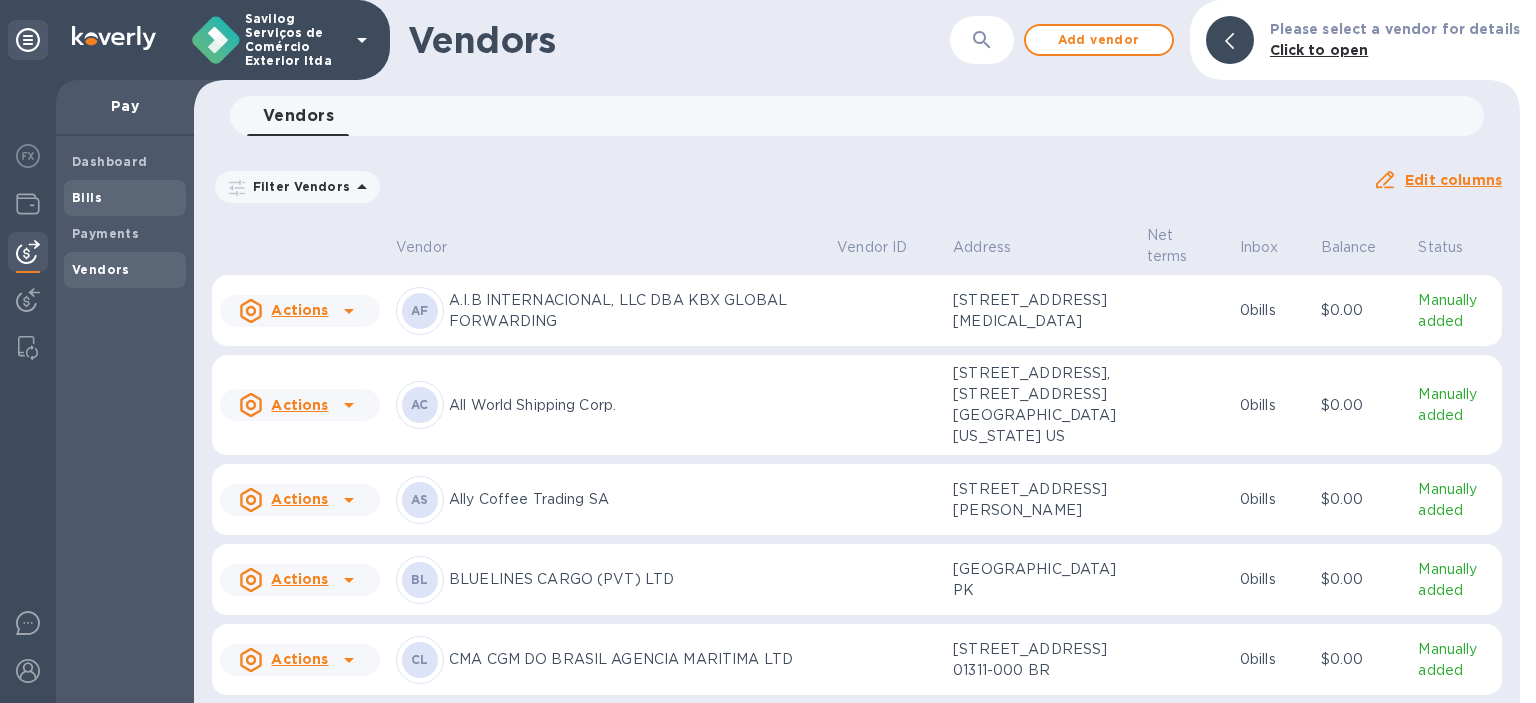 click on "Bills" at bounding box center (87, 197) 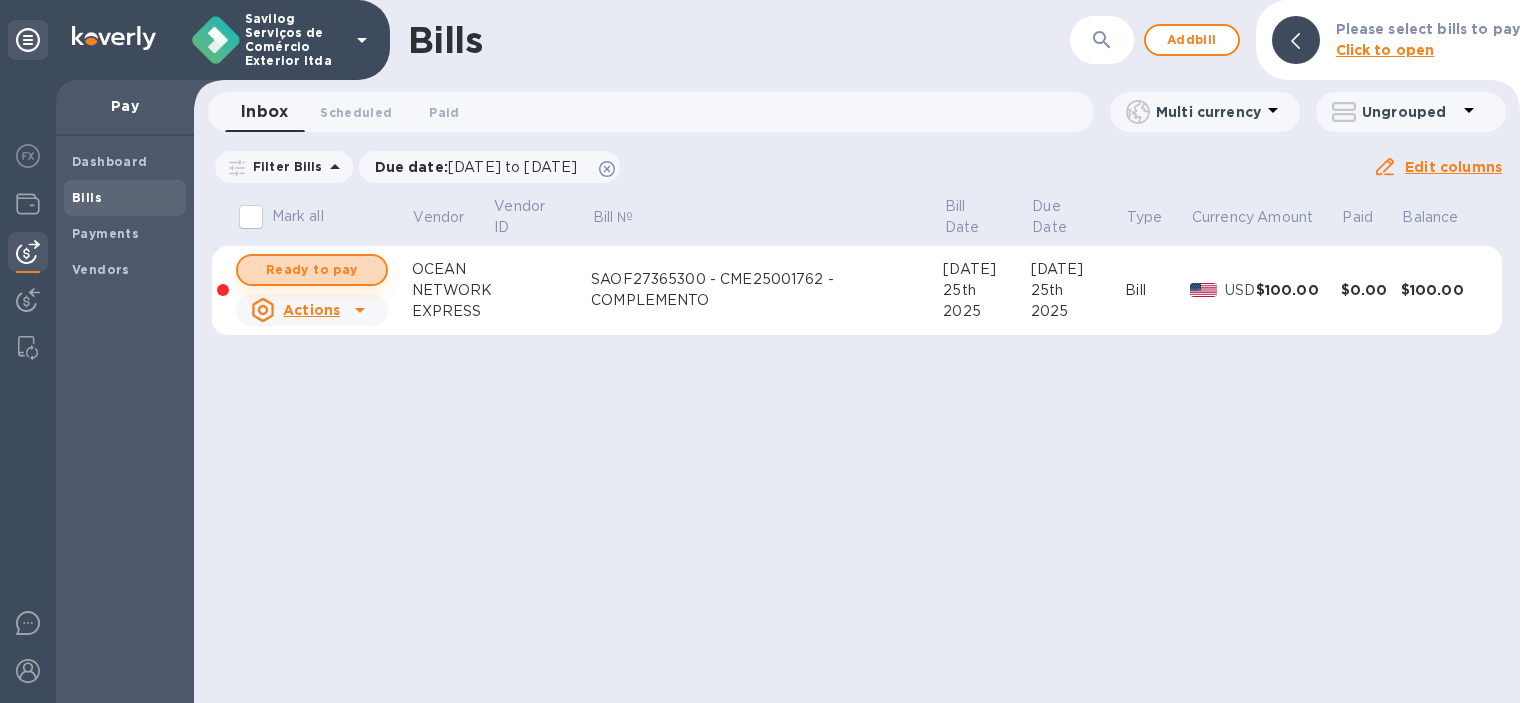 click on "Ready to pay" at bounding box center [312, 270] 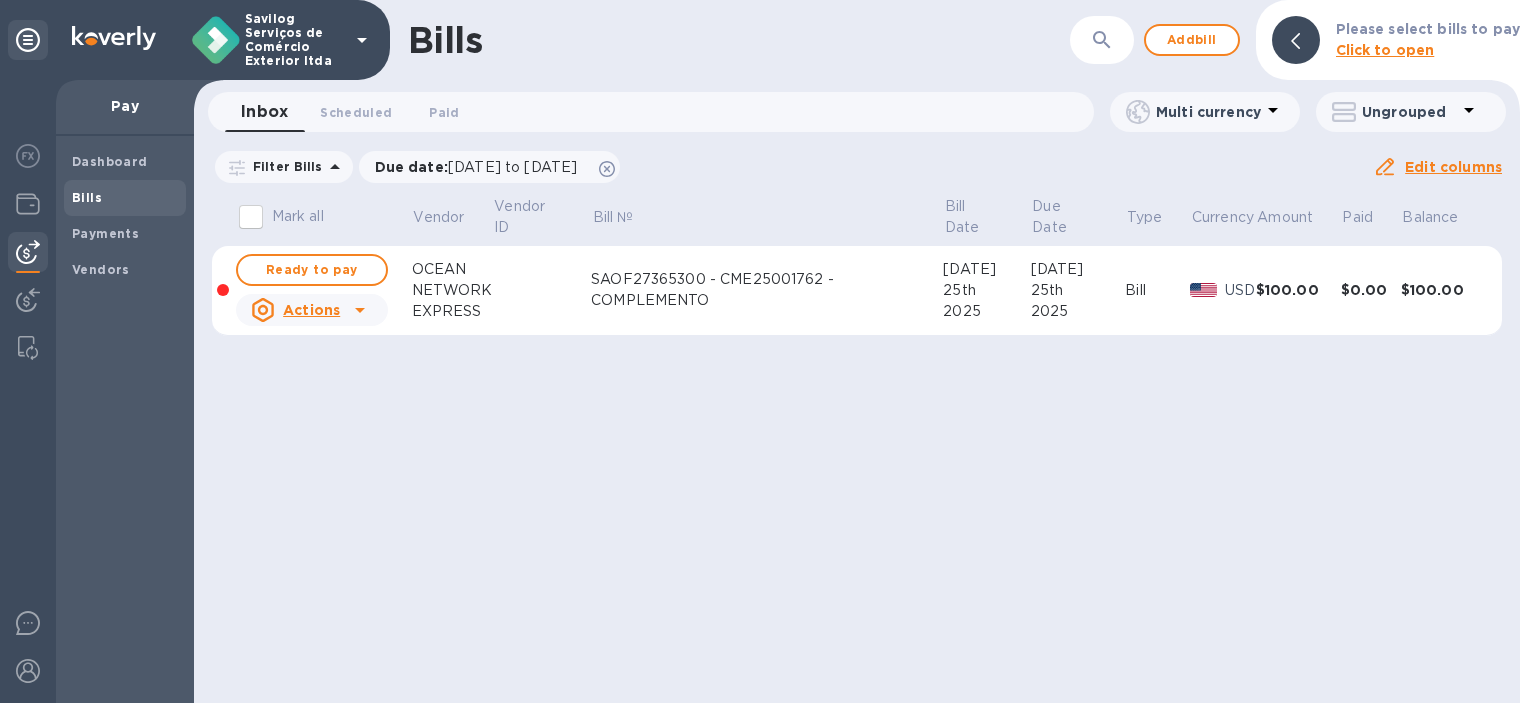 click on "Ready to pay" at bounding box center [312, 270] 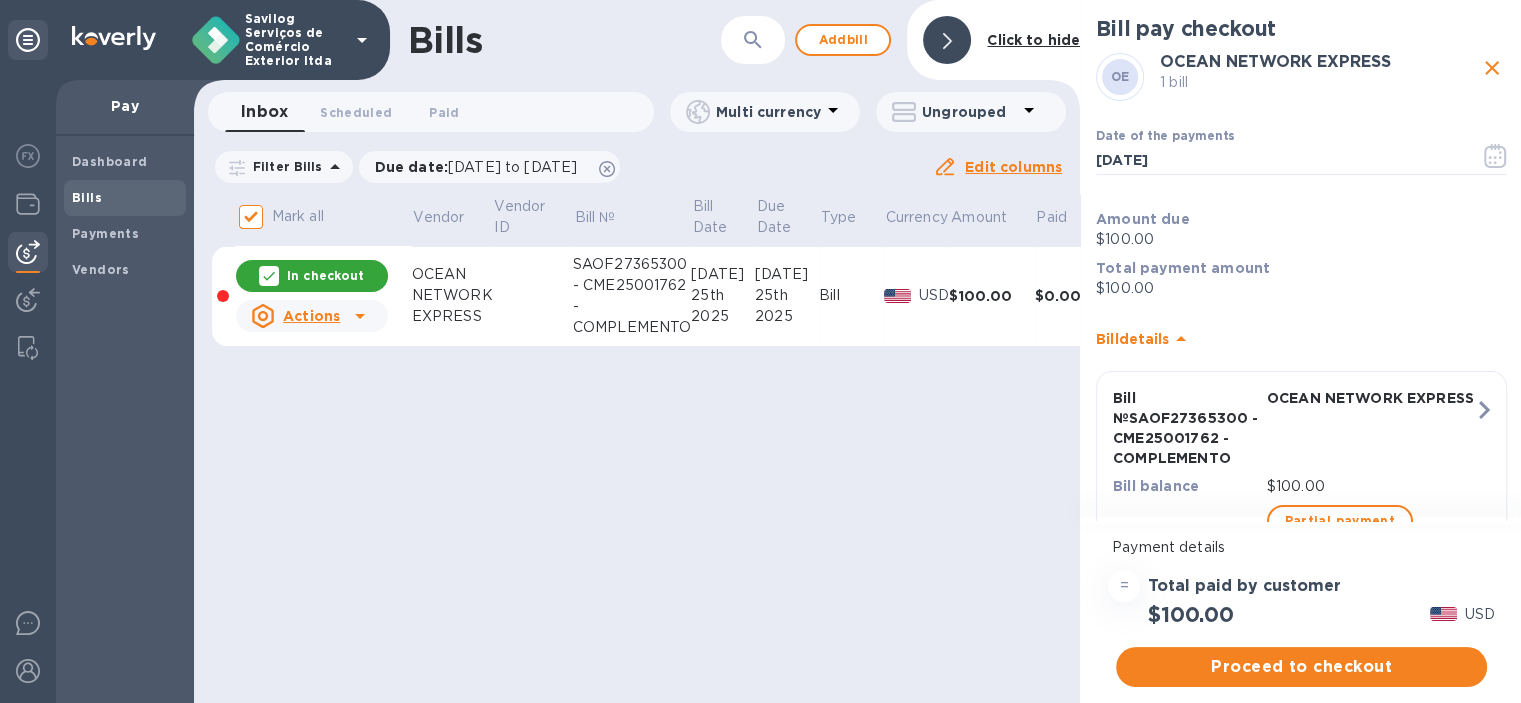 scroll, scrollTop: 74, scrollLeft: 0, axis: vertical 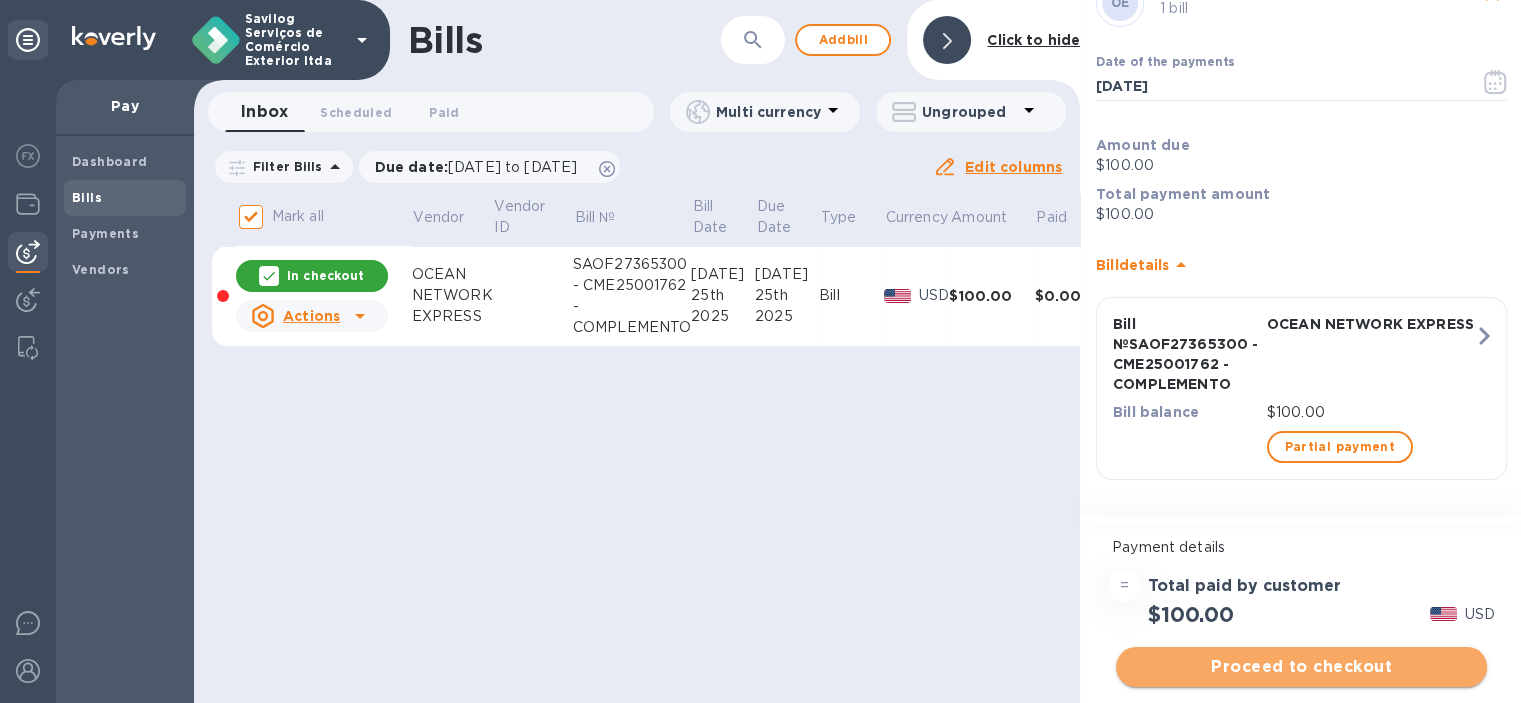 click on "Proceed to checkout" at bounding box center [1301, 667] 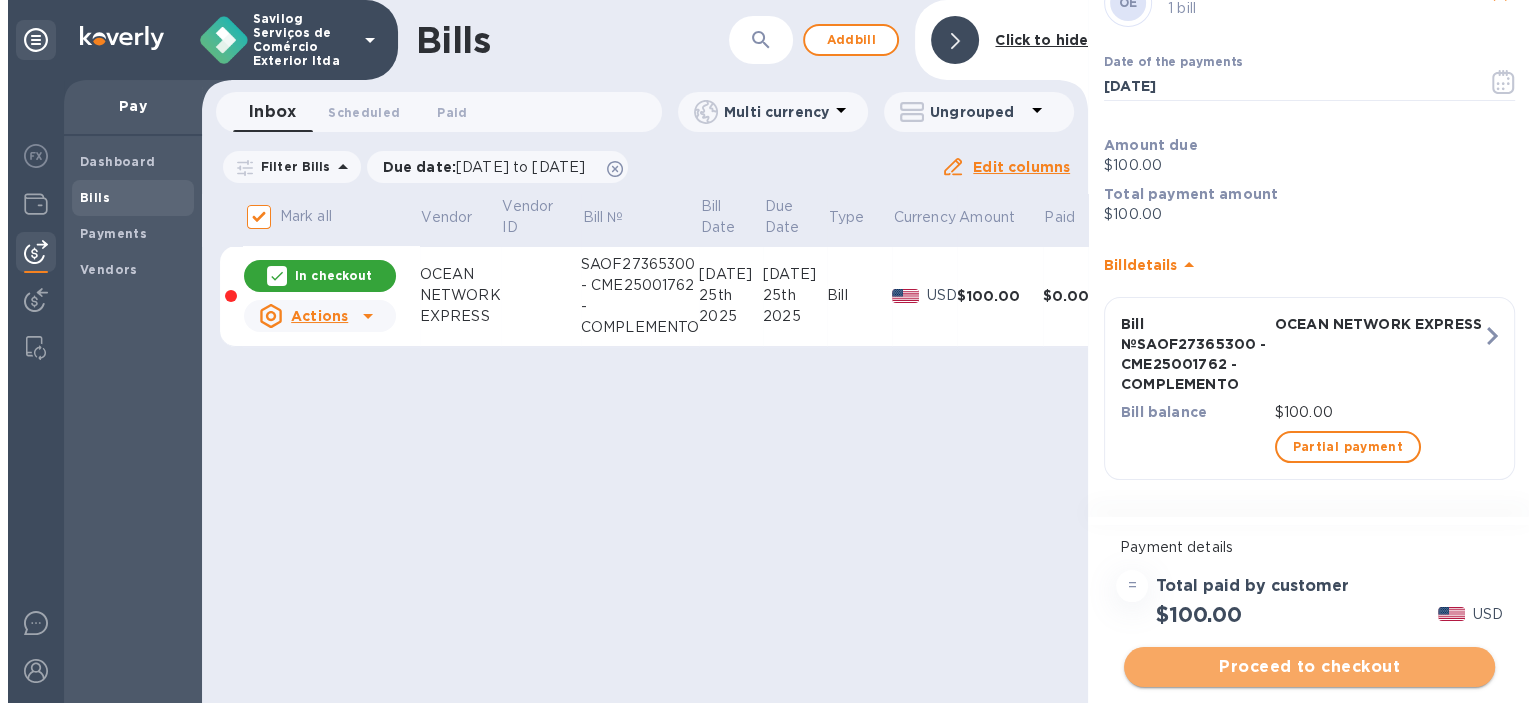 scroll, scrollTop: 0, scrollLeft: 0, axis: both 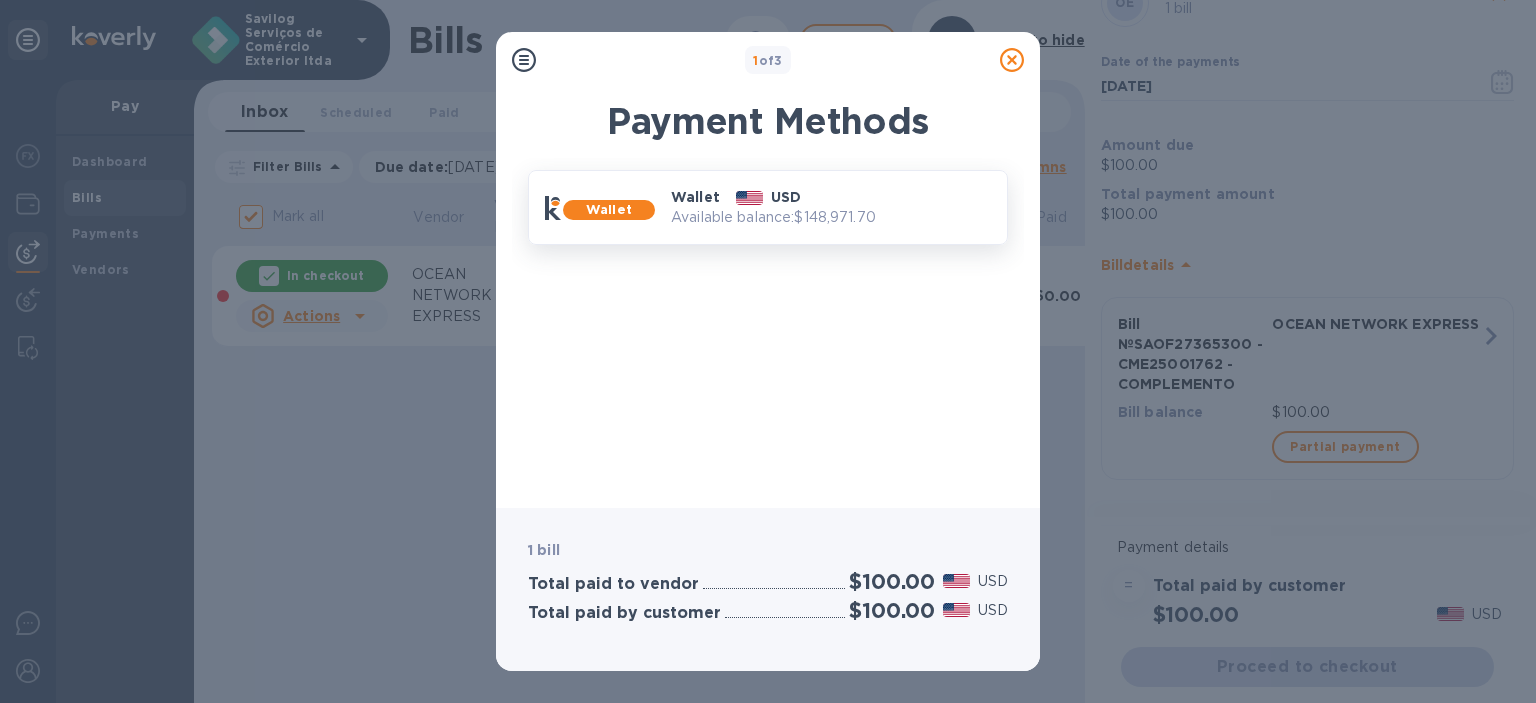 click on "Wallet USD" at bounding box center [831, 197] 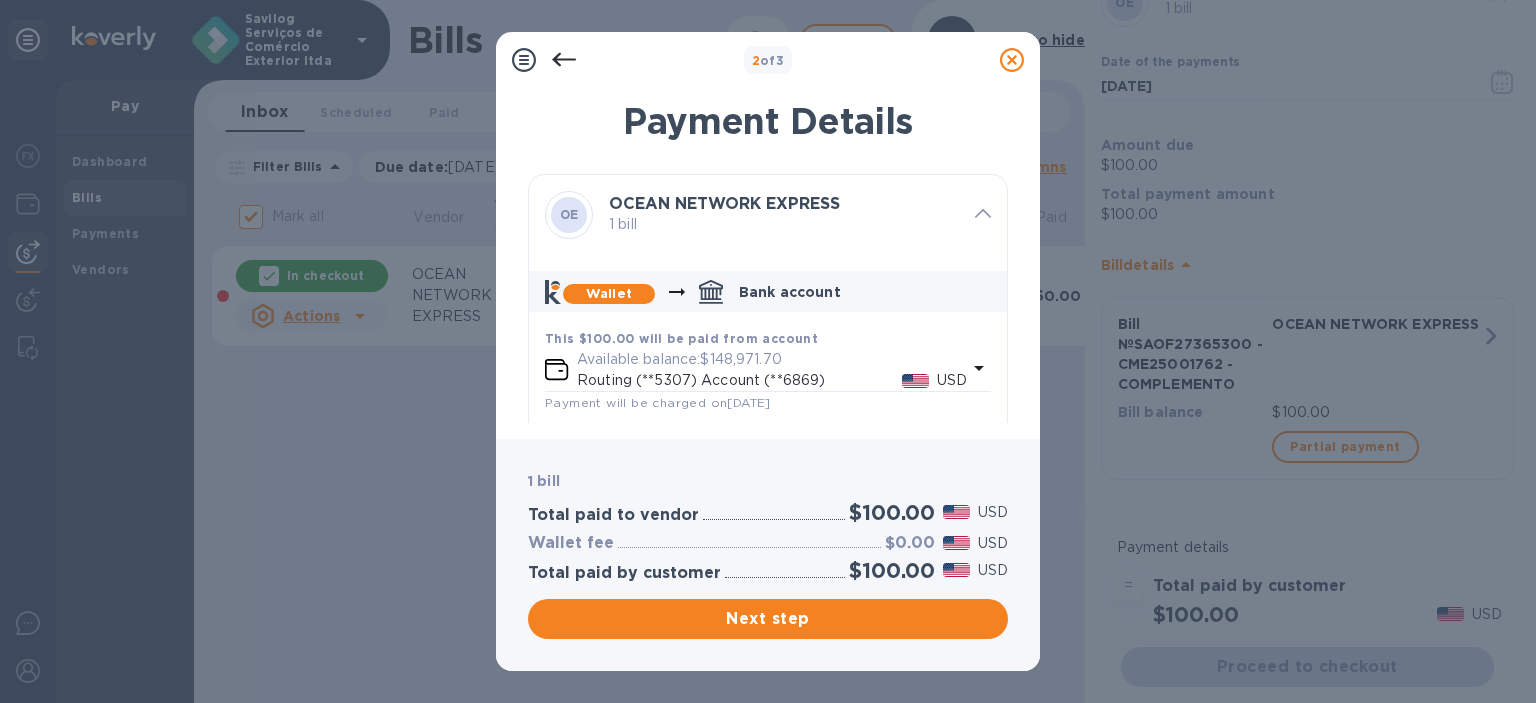 scroll, scrollTop: 152, scrollLeft: 0, axis: vertical 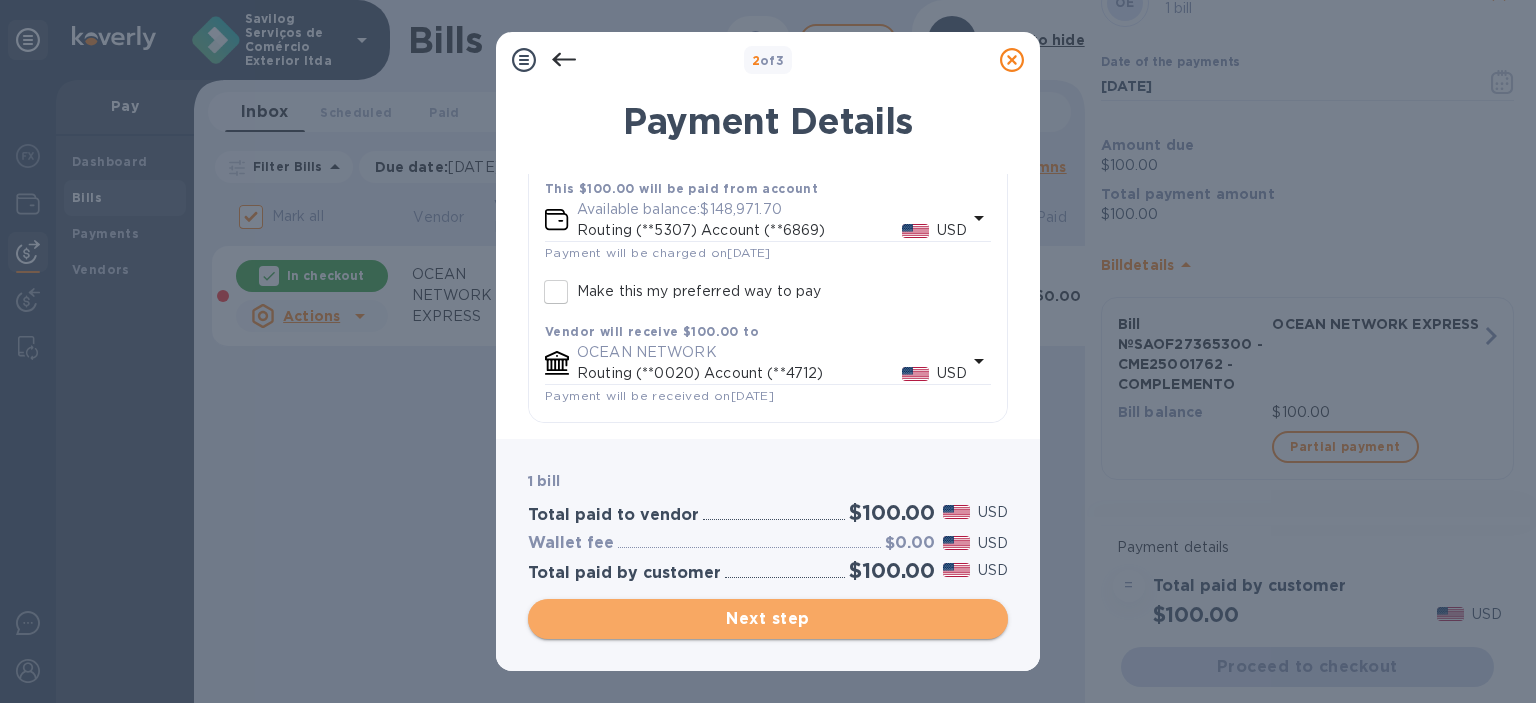 click on "Next step" at bounding box center [768, 619] 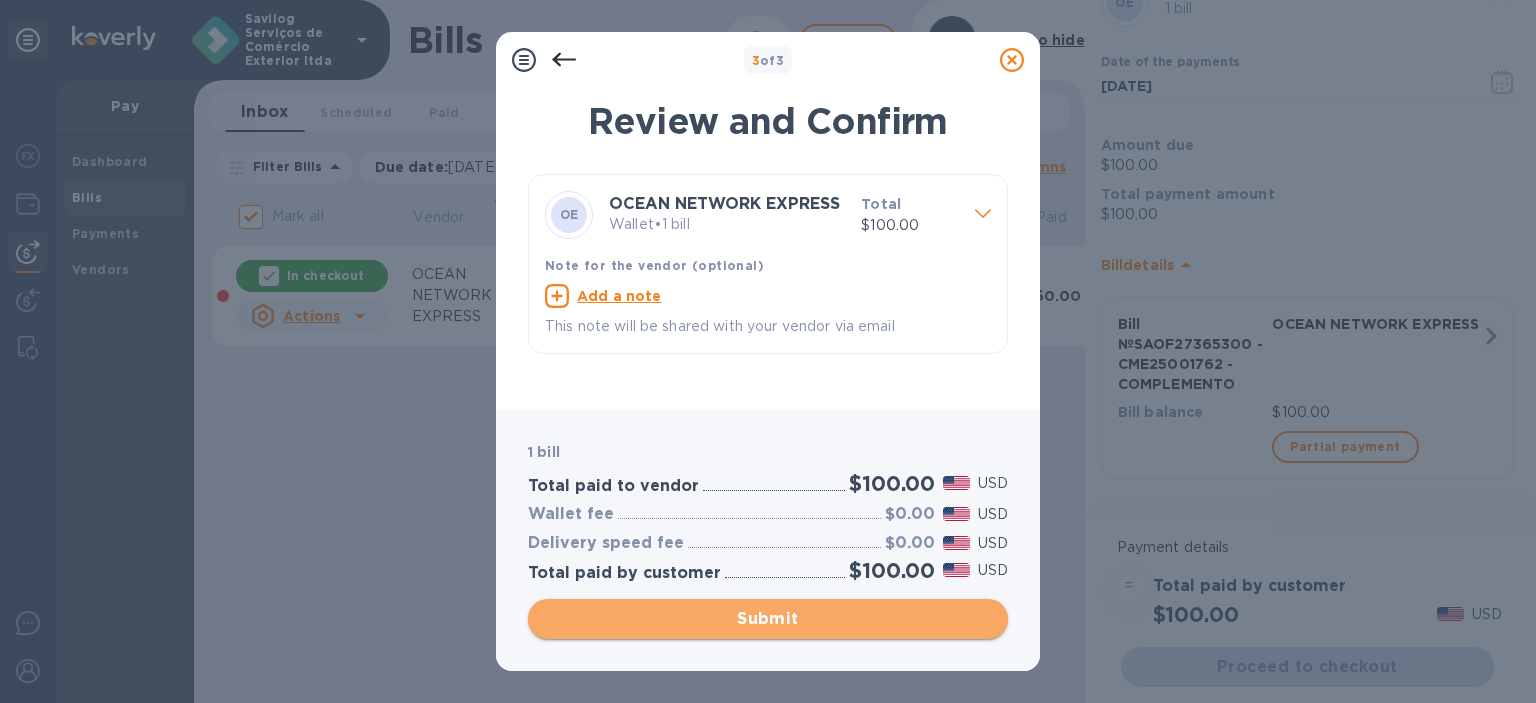 click on "Submit" at bounding box center [768, 619] 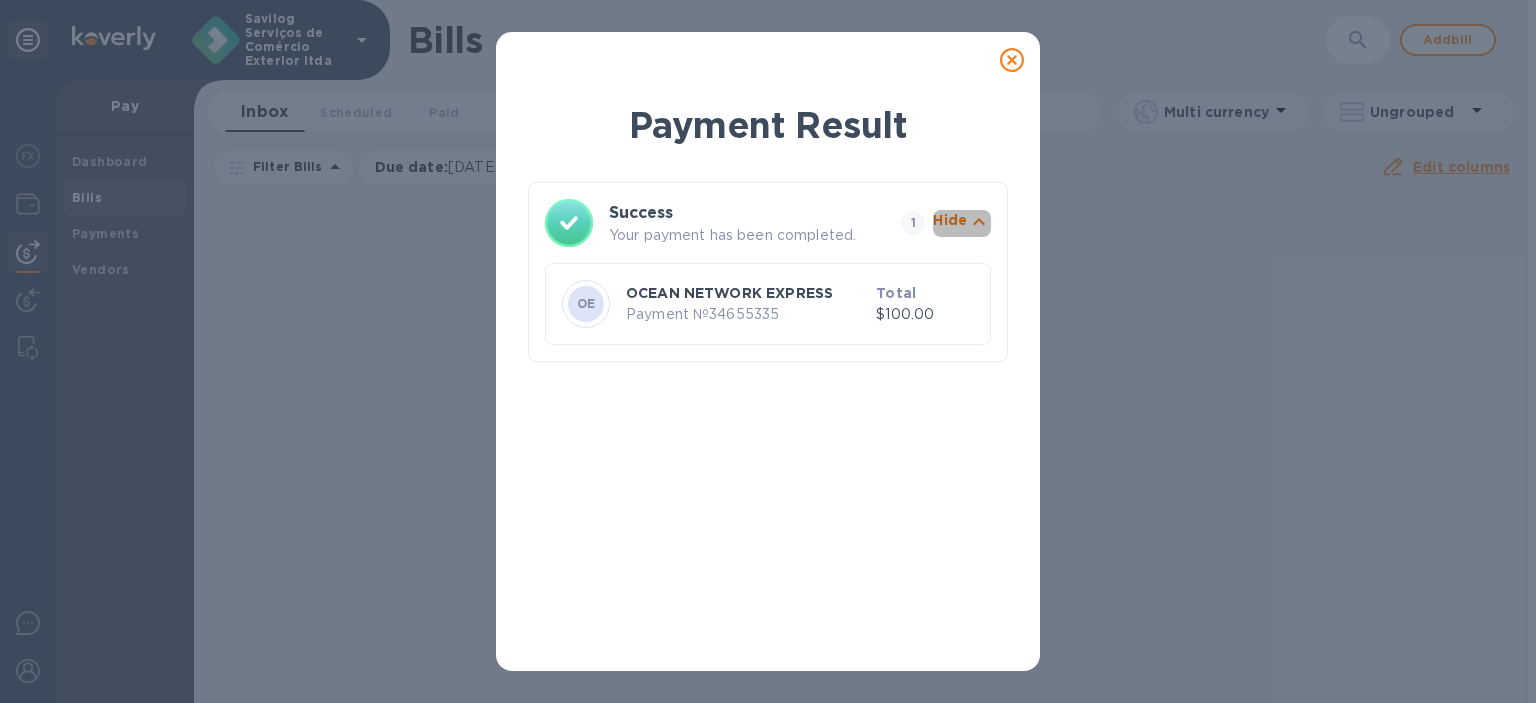 click on "Hide" at bounding box center (950, 220) 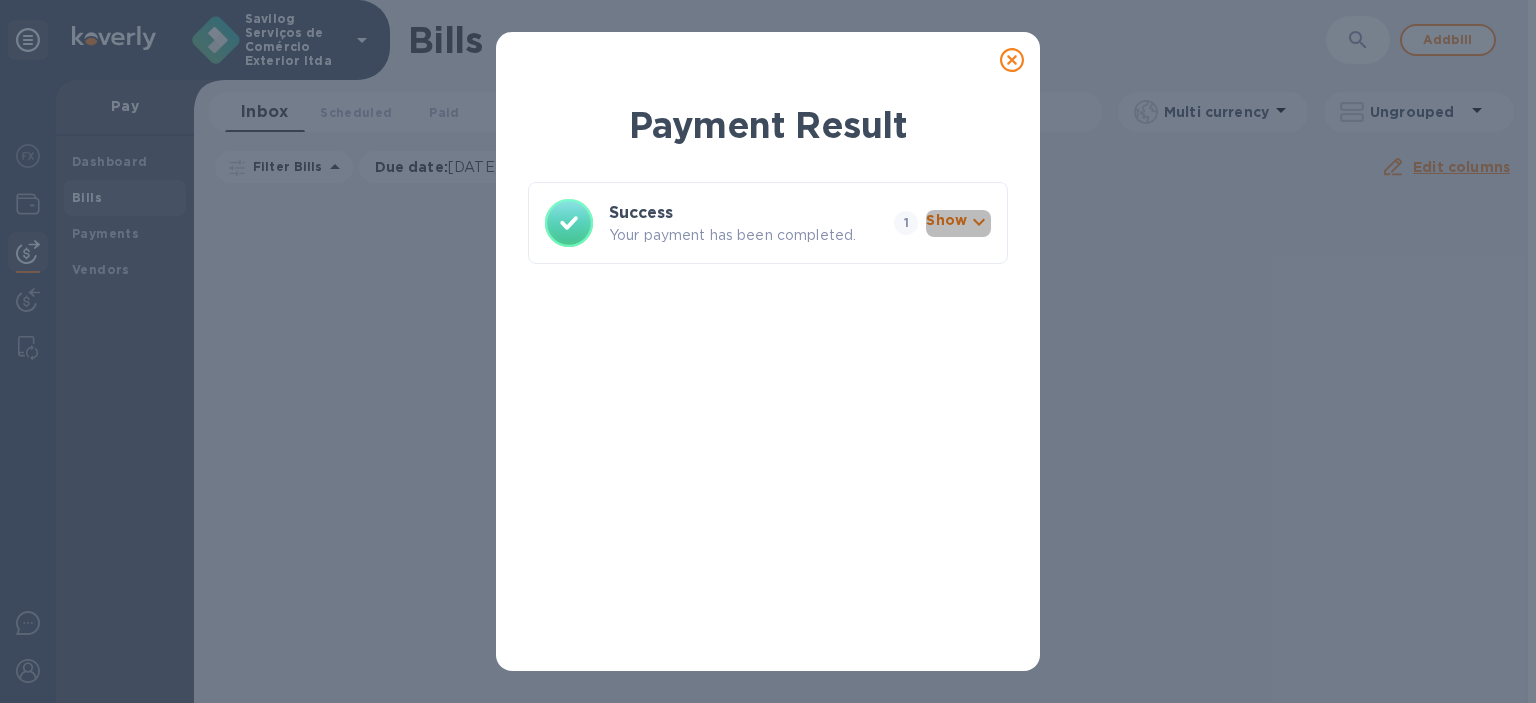 click on "Show" at bounding box center (946, 220) 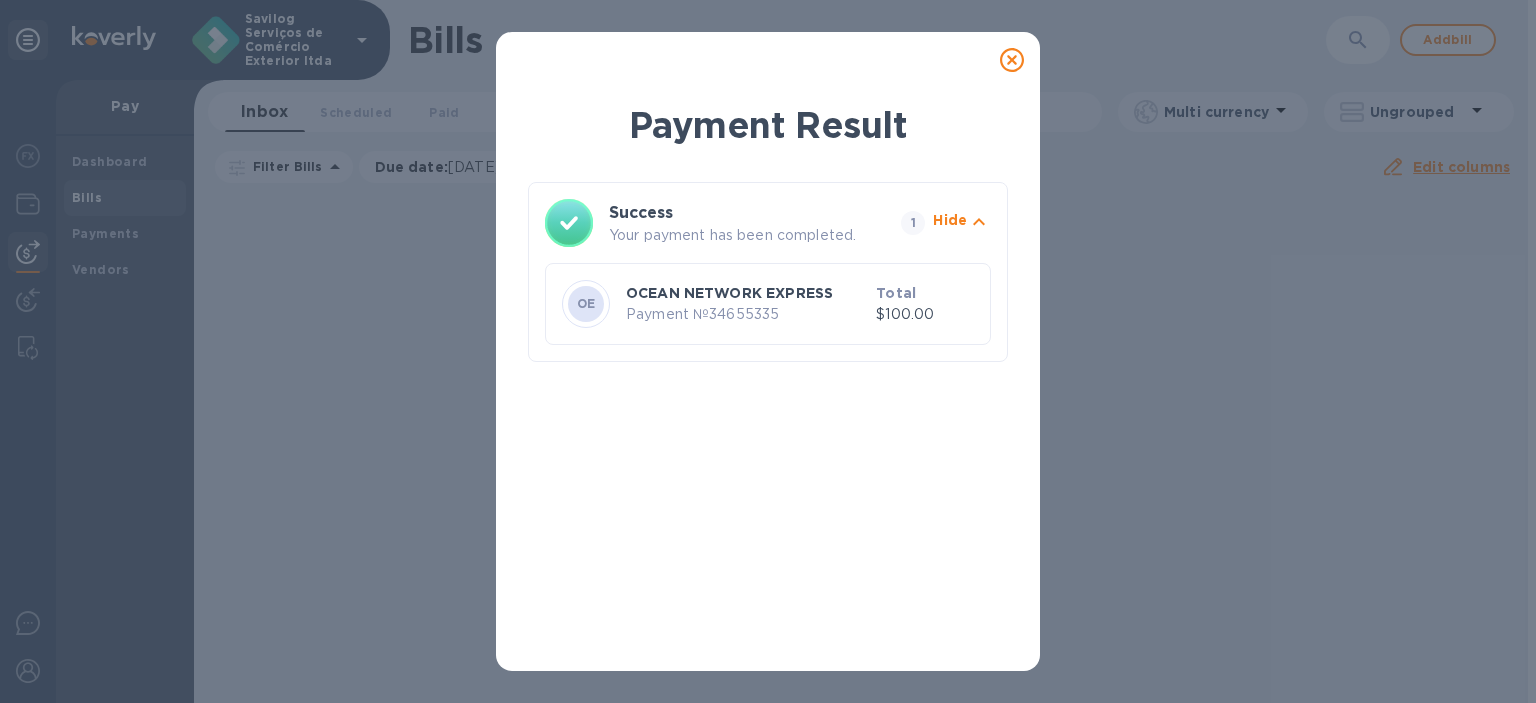 click 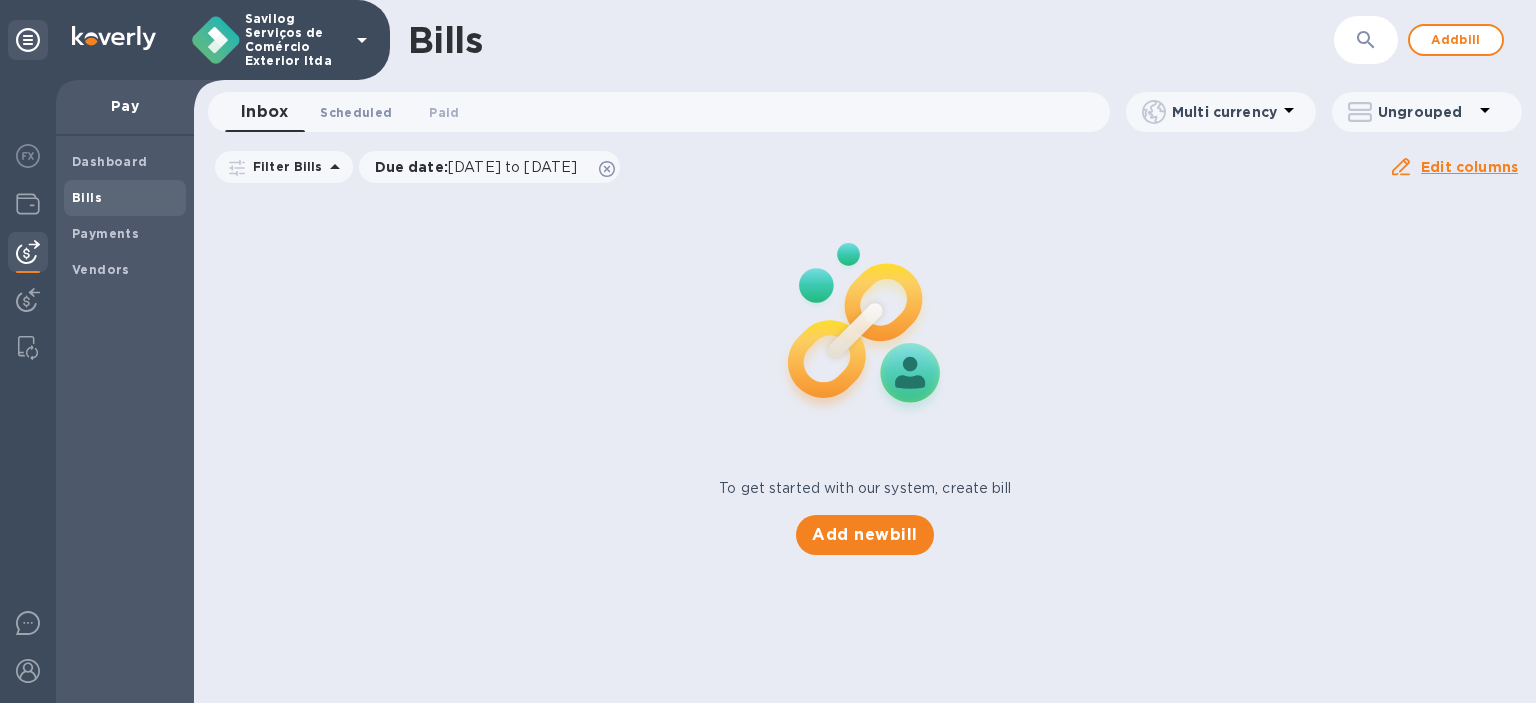 click on "Scheduled 0" at bounding box center (356, 112) 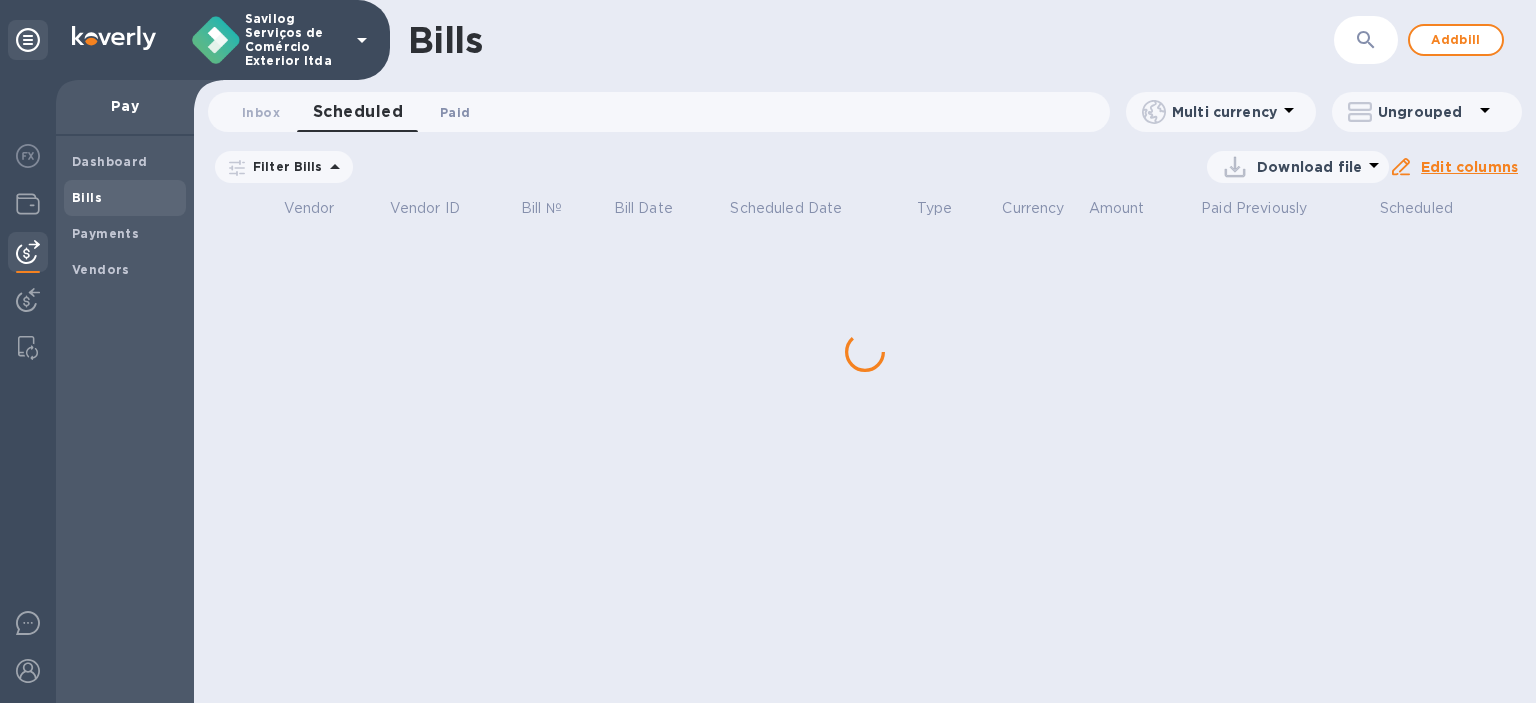 click on "Paid 0" at bounding box center [455, 112] 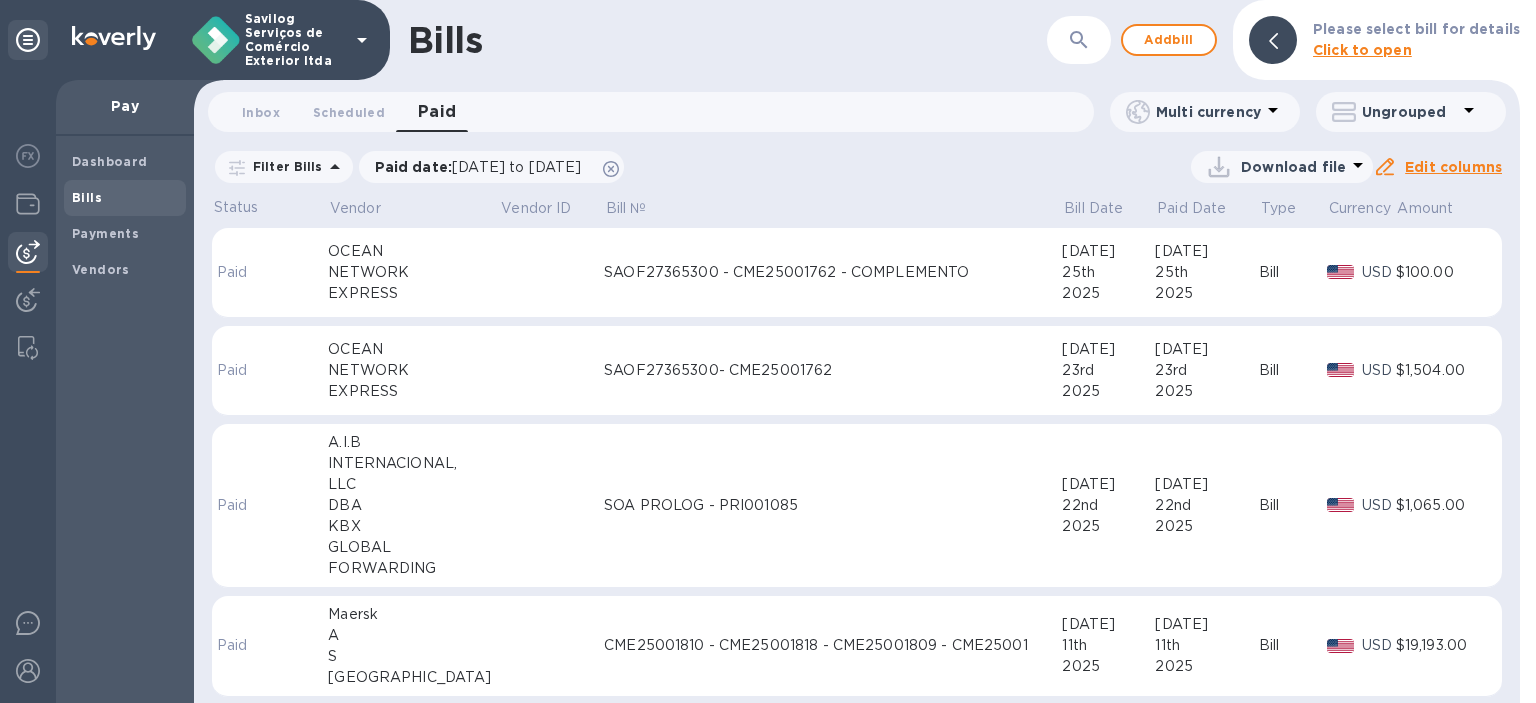 click on "SAOF27365300 - CME25001762 - COMPLEMENTO" at bounding box center [833, 272] 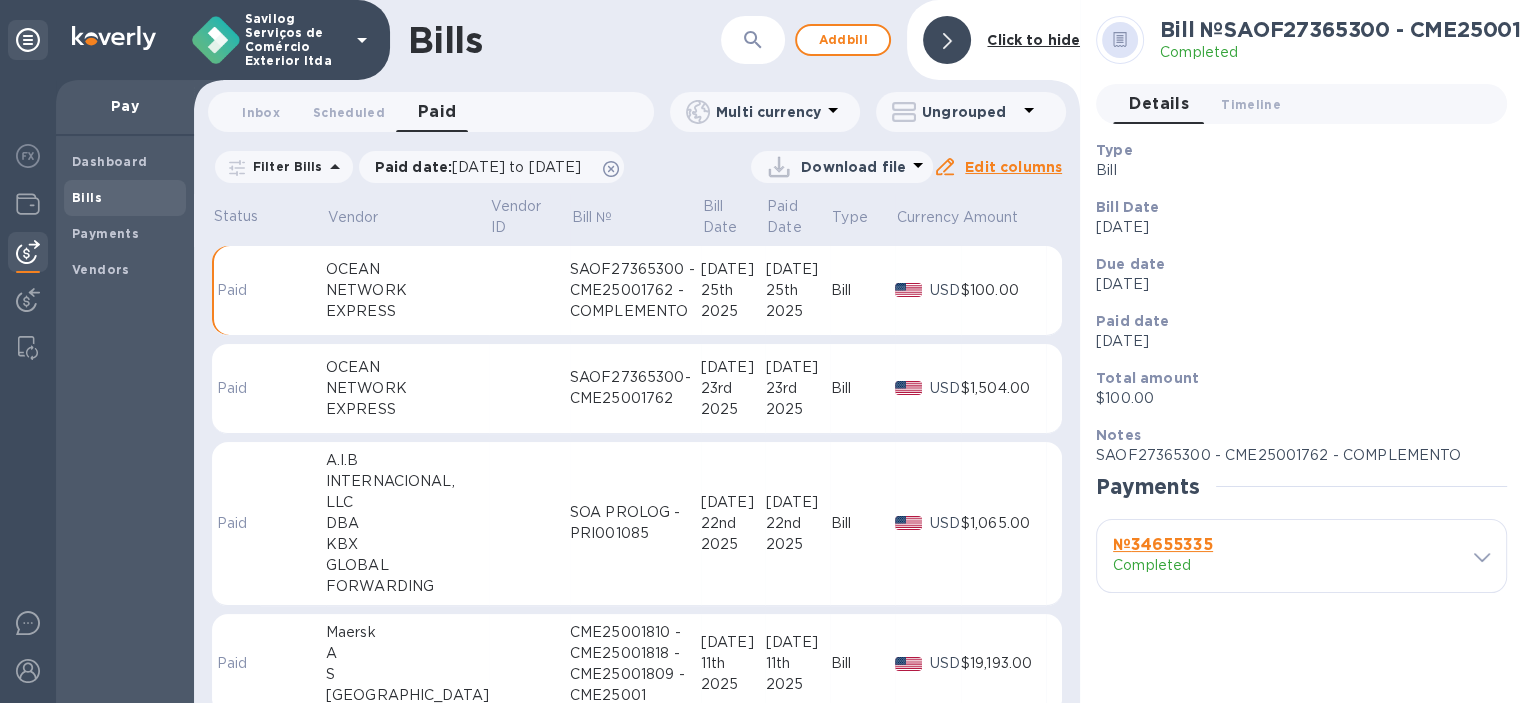 click on "№  34655335" at bounding box center [1197, 545] 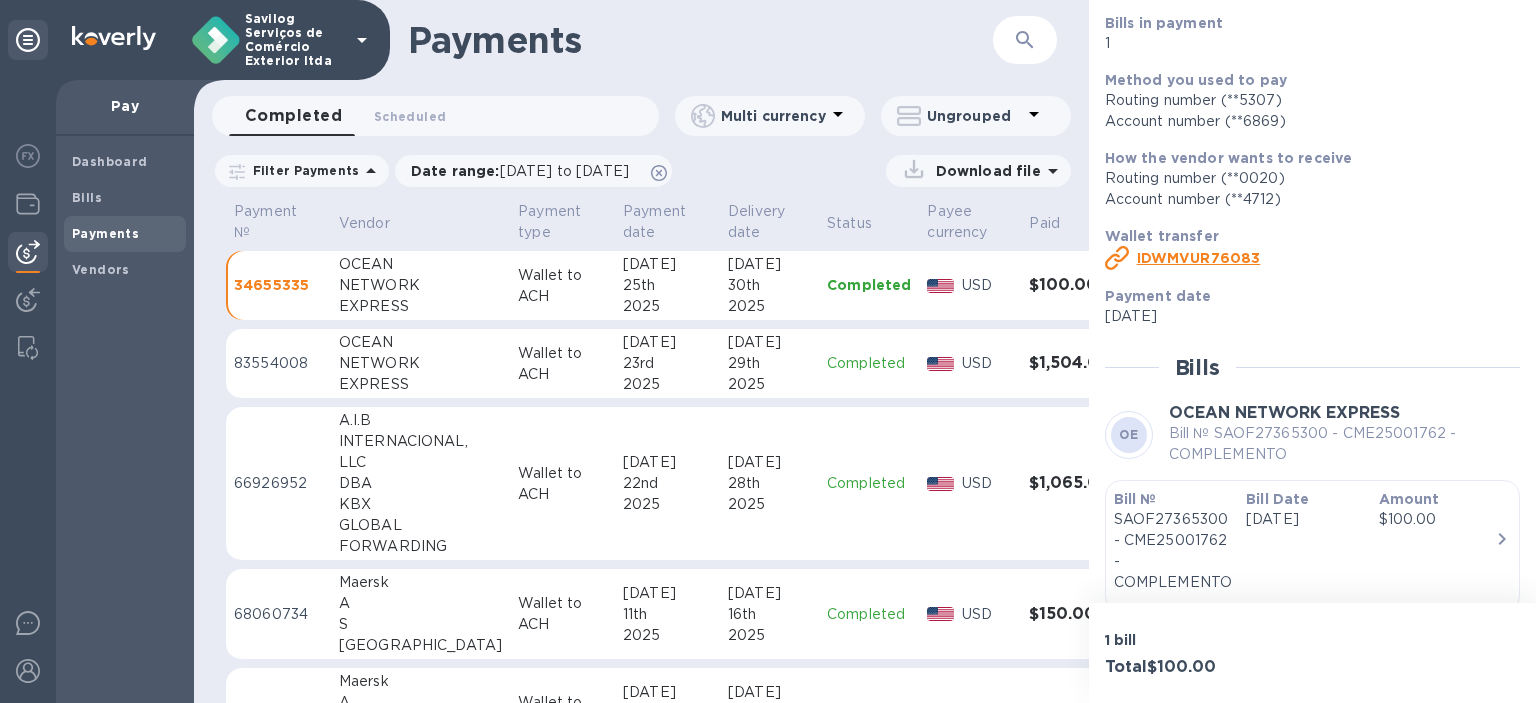 scroll, scrollTop: 264, scrollLeft: 0, axis: vertical 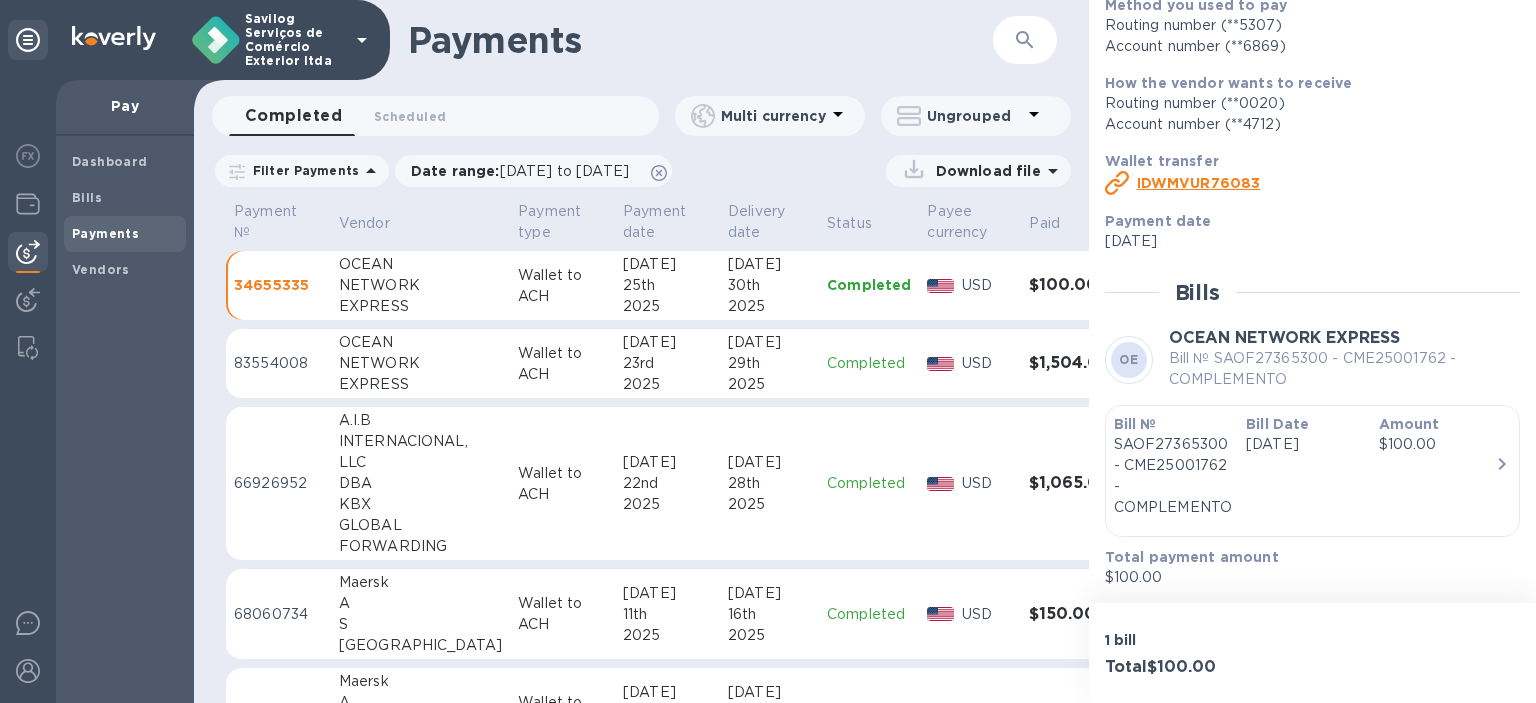 click on "[DATE]" at bounding box center (1304, 444) 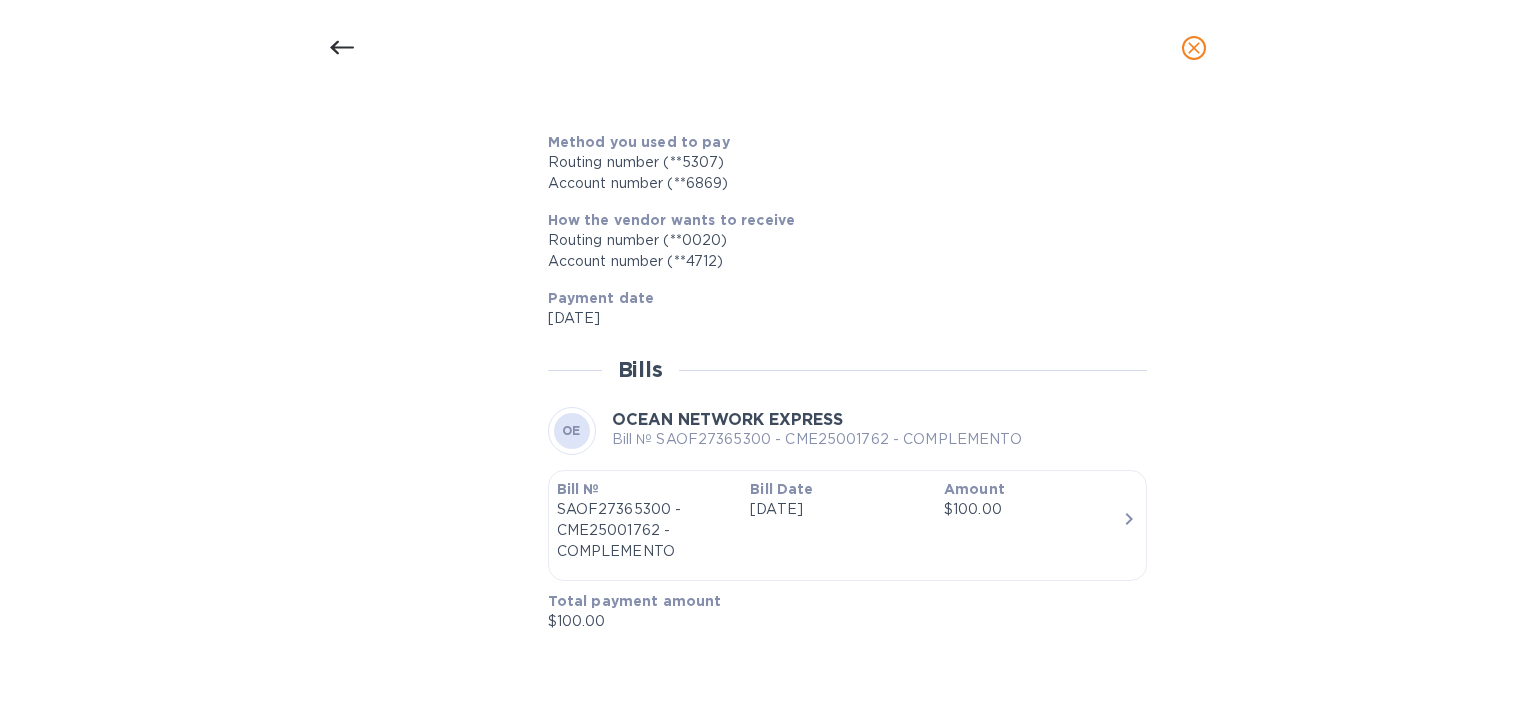 scroll, scrollTop: 0, scrollLeft: 0, axis: both 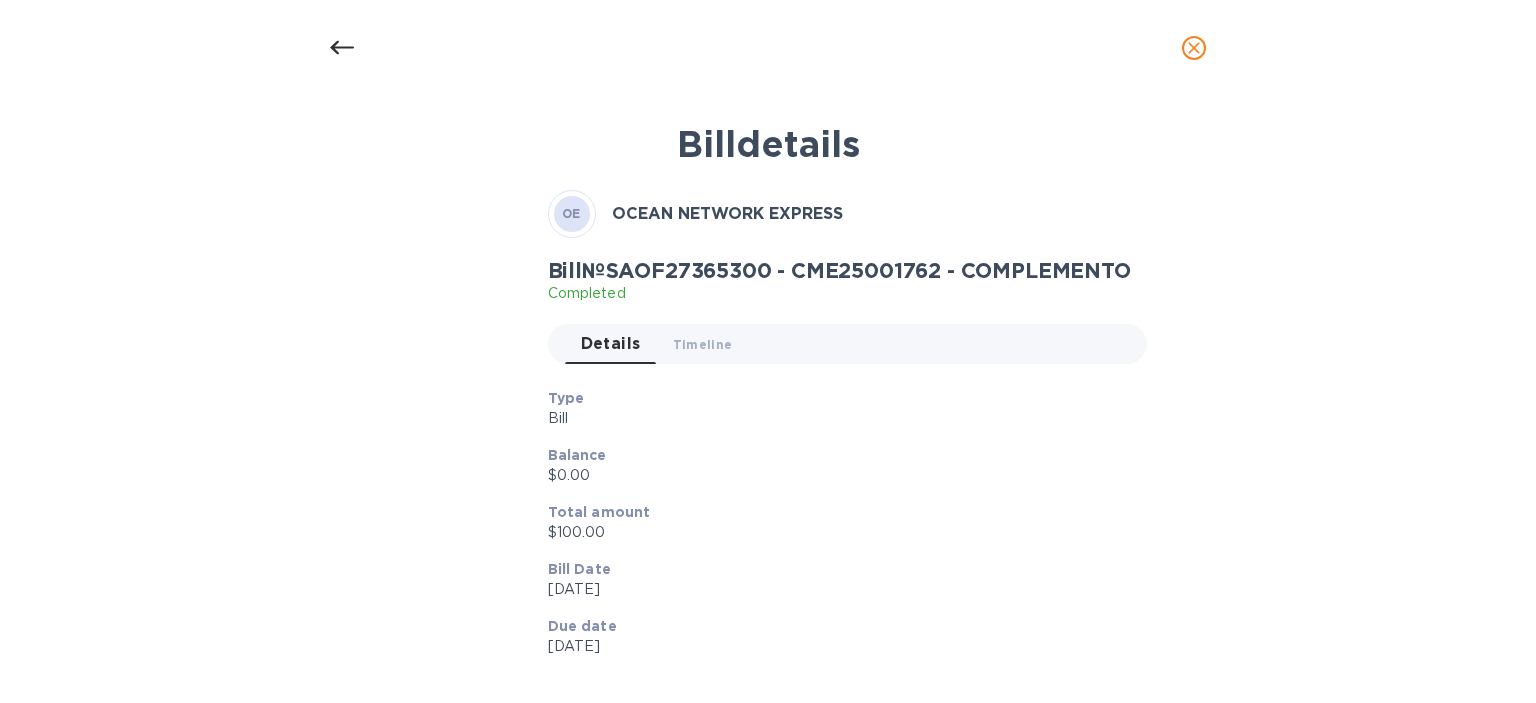 click 